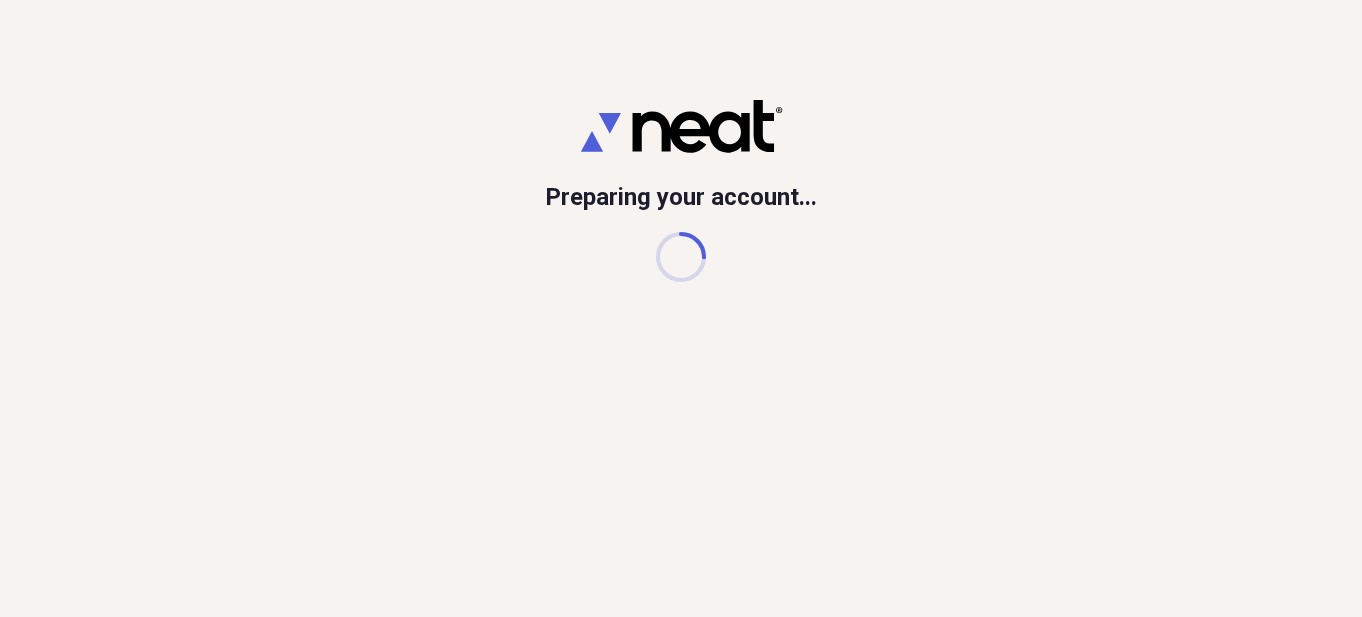 scroll, scrollTop: 0, scrollLeft: 0, axis: both 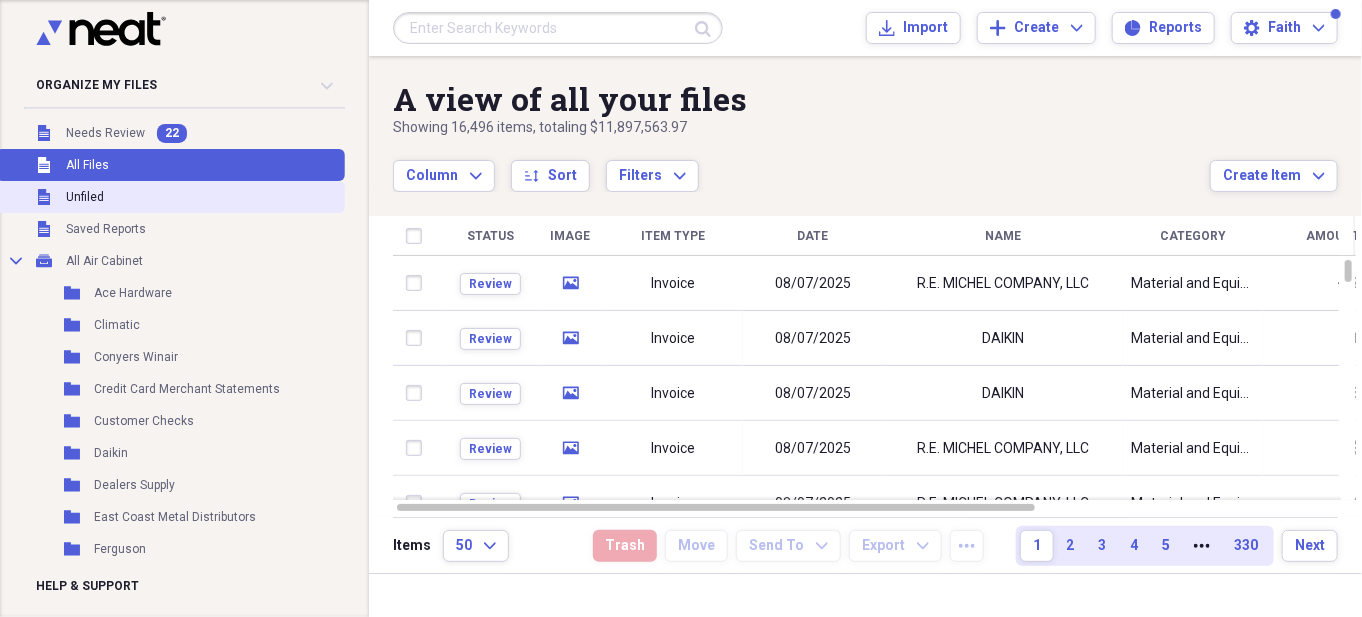 click on "Unfiled Unfiled" at bounding box center [170, 197] 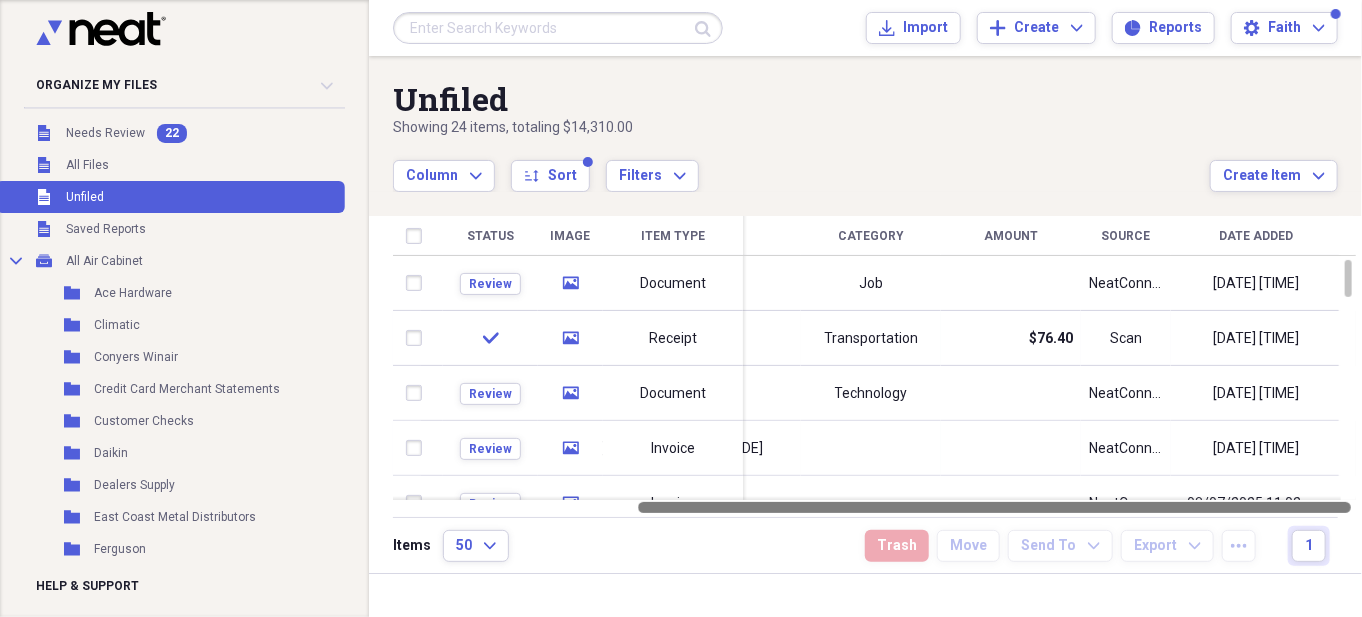 drag, startPoint x: 899, startPoint y: 506, endPoint x: 1098, endPoint y: 505, distance: 199.00252 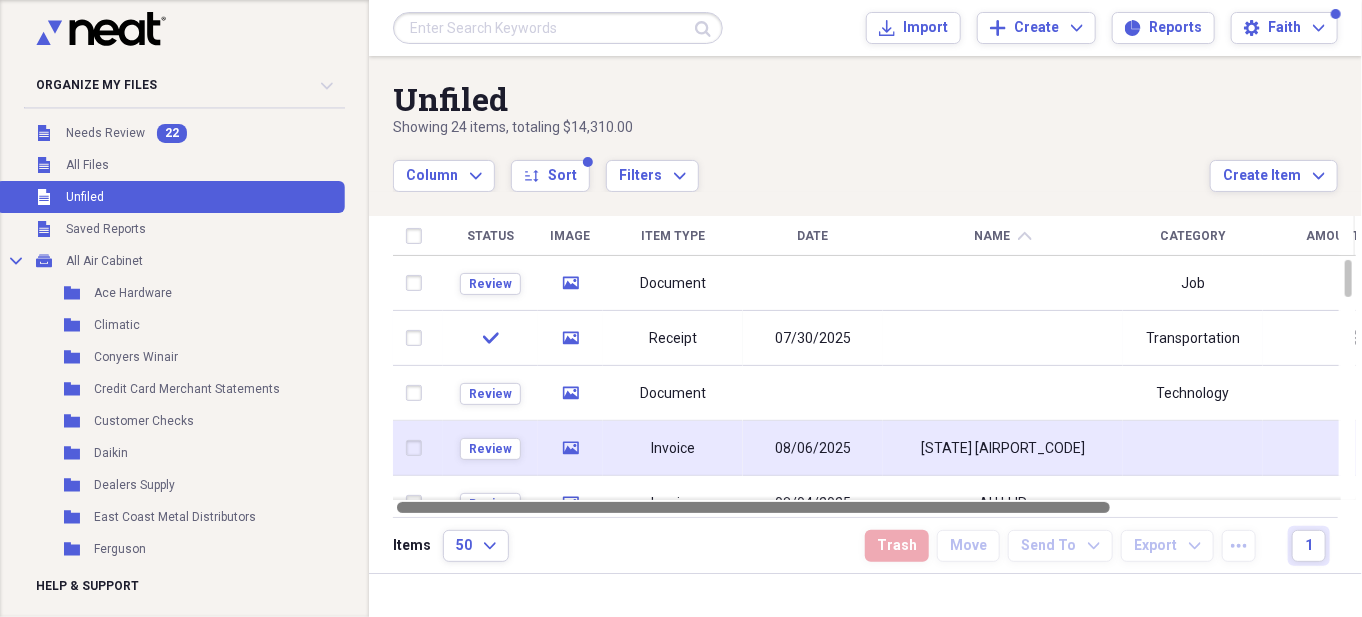 drag, startPoint x: 943, startPoint y: 510, endPoint x: 746, endPoint y: 442, distance: 208.40585 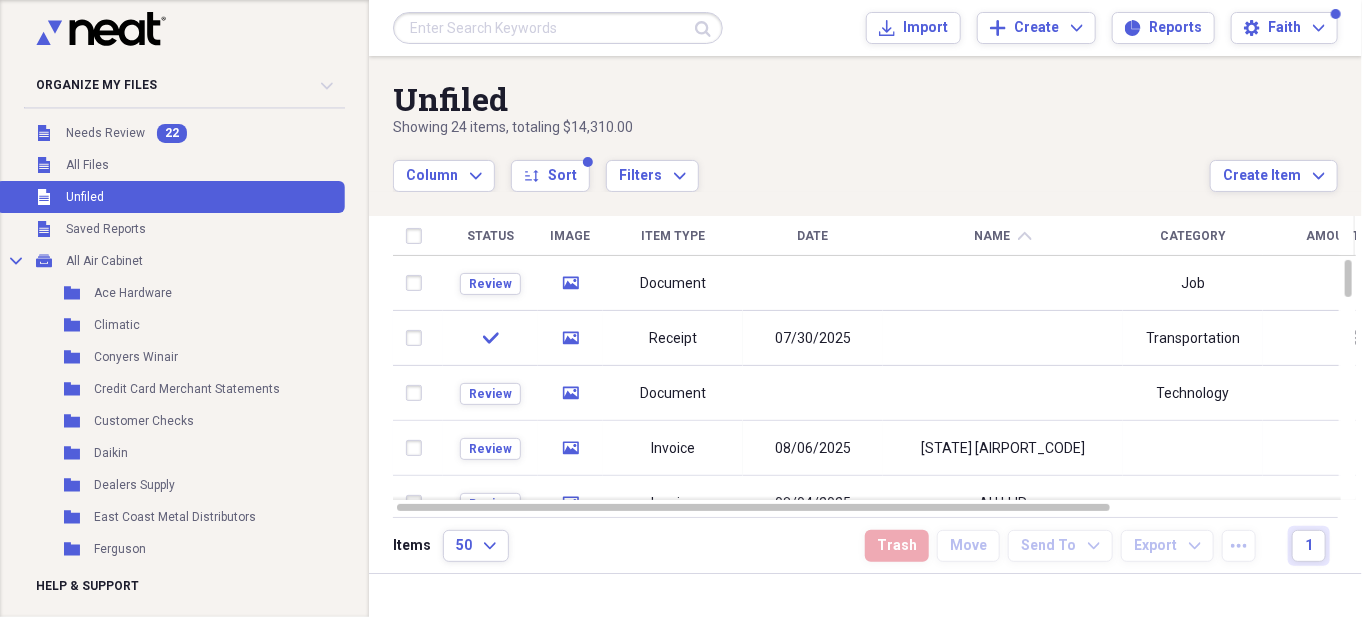 click on "Name chevron-up" at bounding box center (1003, 236) 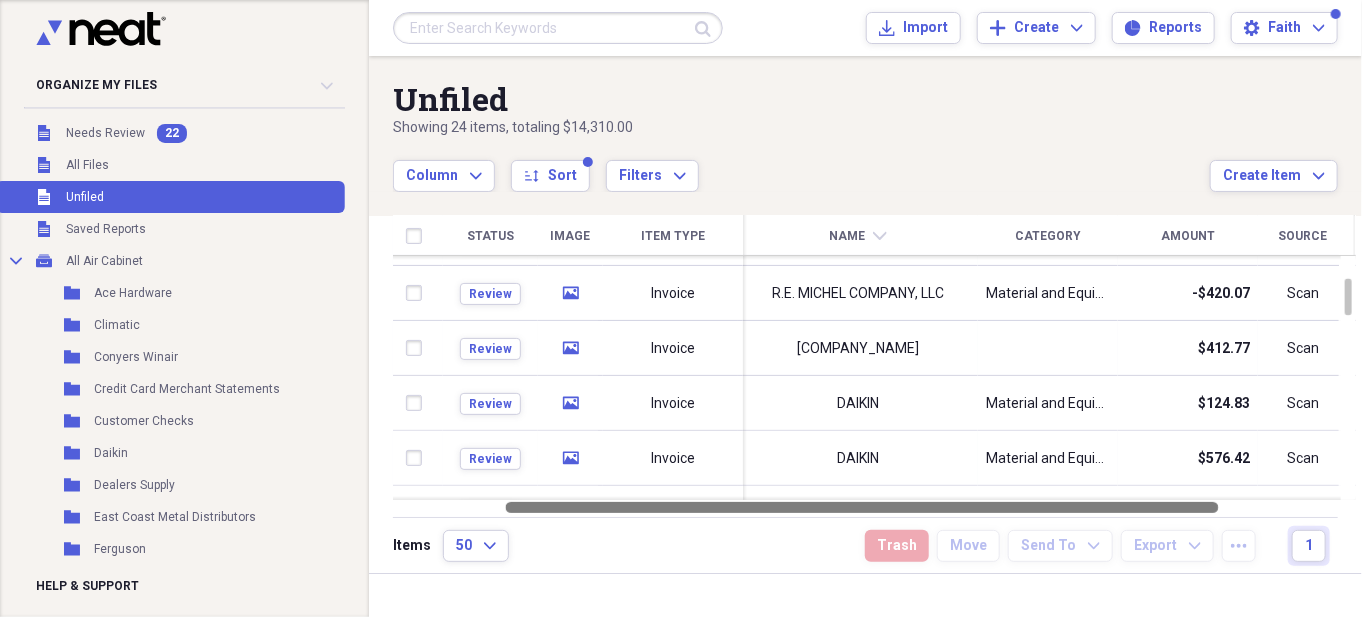 drag, startPoint x: 915, startPoint y: 506, endPoint x: 1023, endPoint y: 503, distance: 108.04166 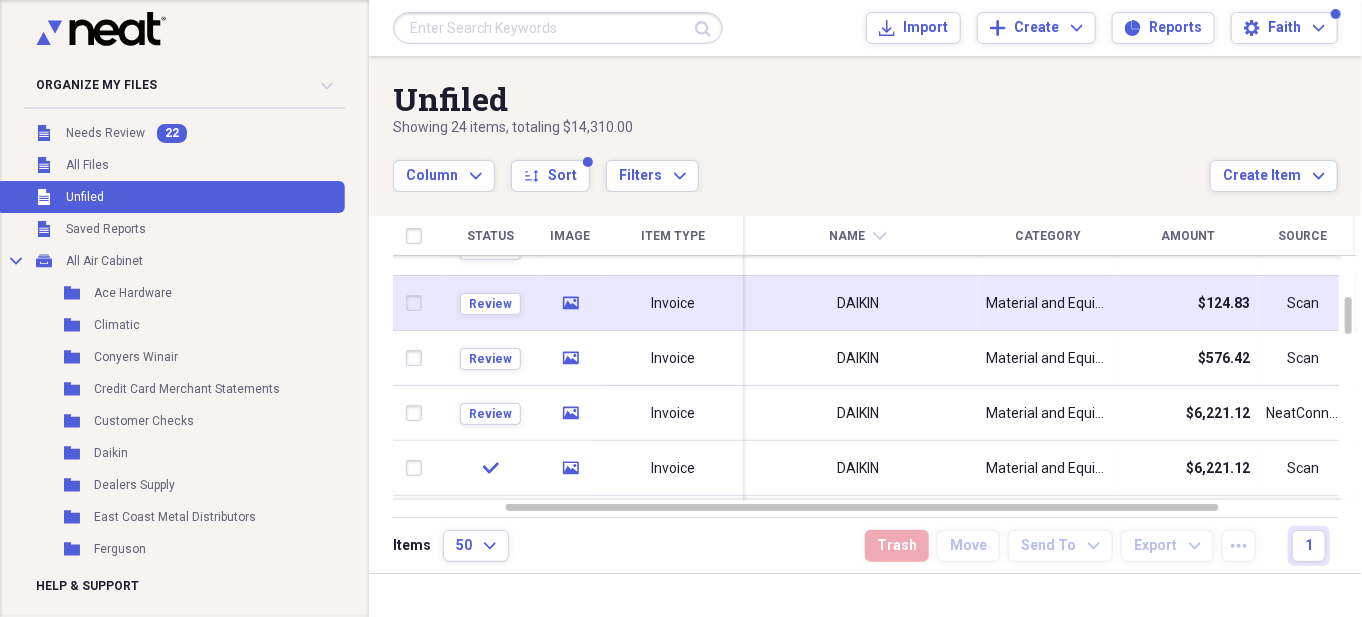 click on "DAIKIN" at bounding box center [858, 303] 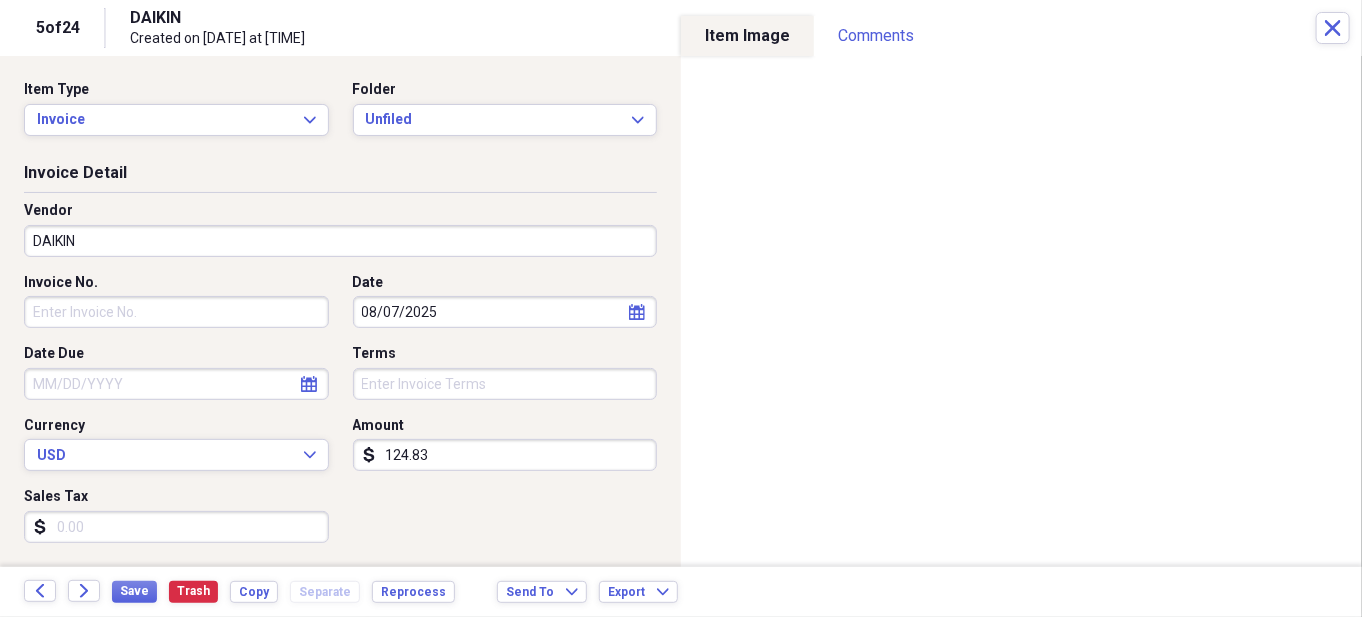 click on "124.83" at bounding box center [505, 455] 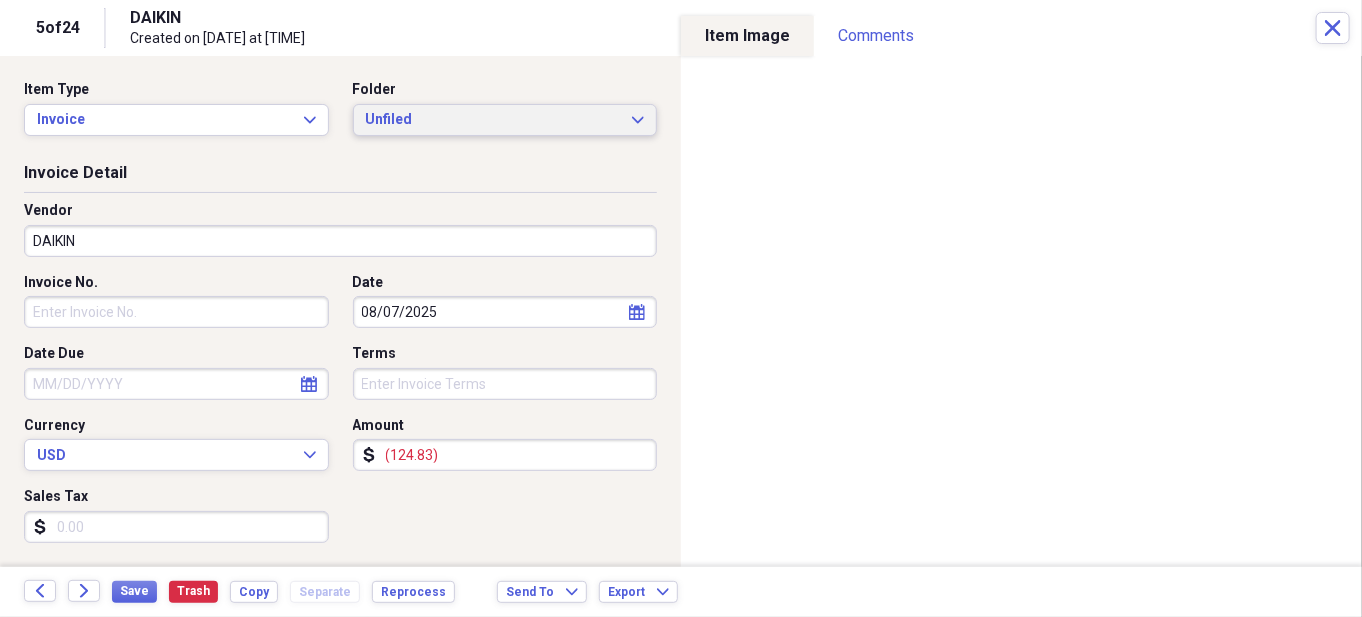 click on "Unfiled" at bounding box center (493, 120) 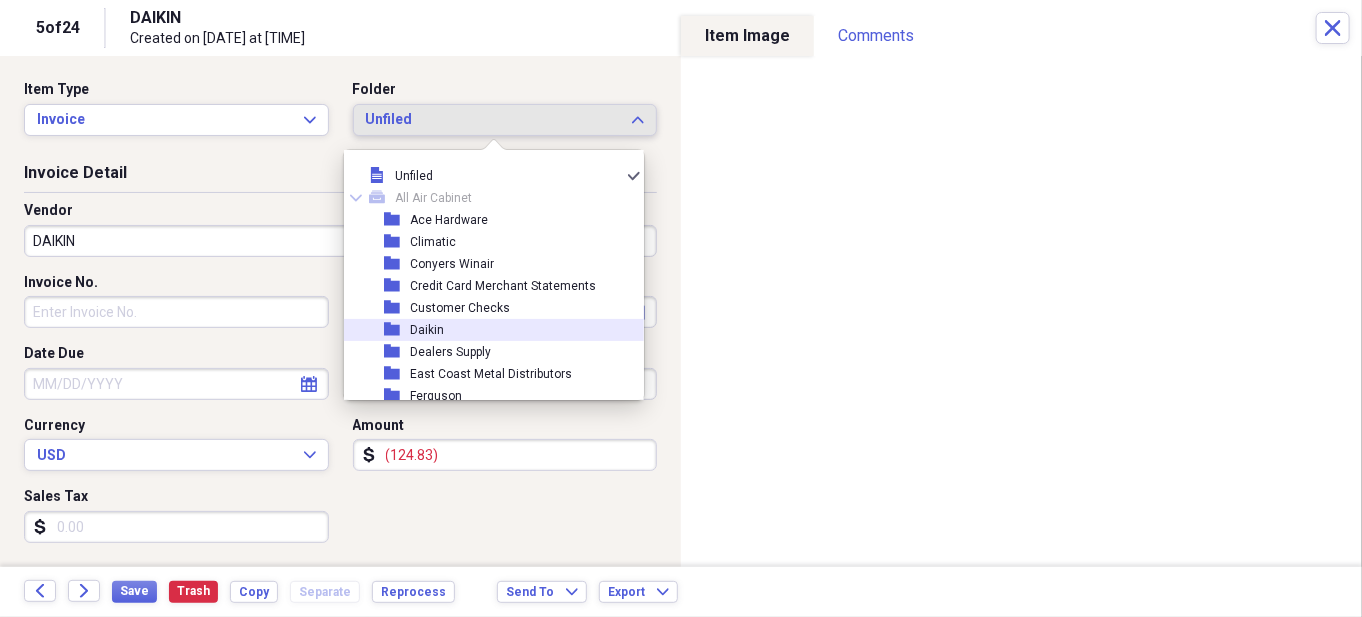 click on "folder Daikin" at bounding box center [486, 330] 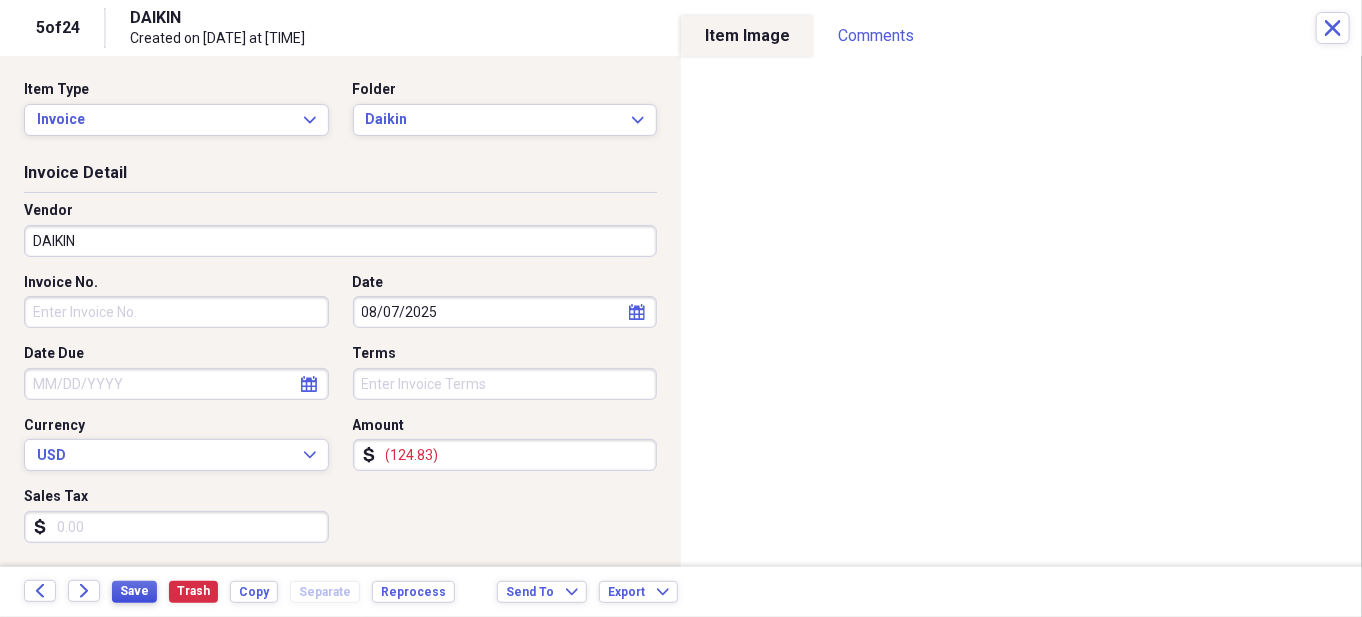 click on "Save" at bounding box center [134, 591] 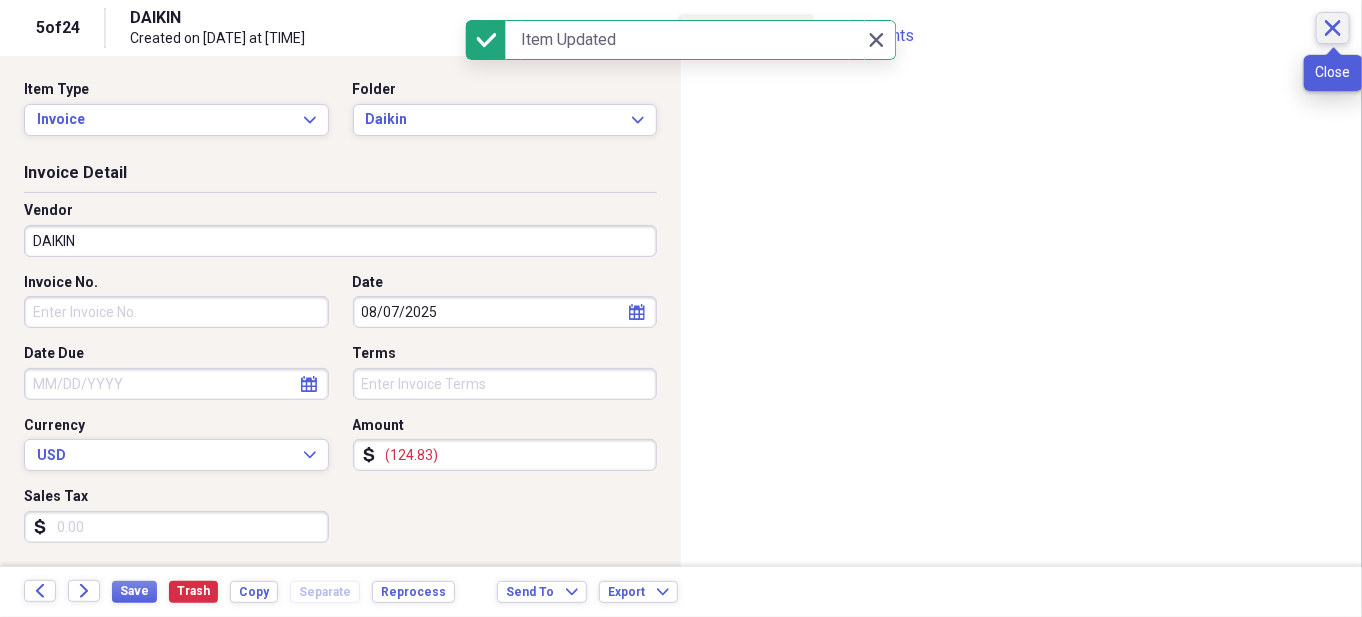 click 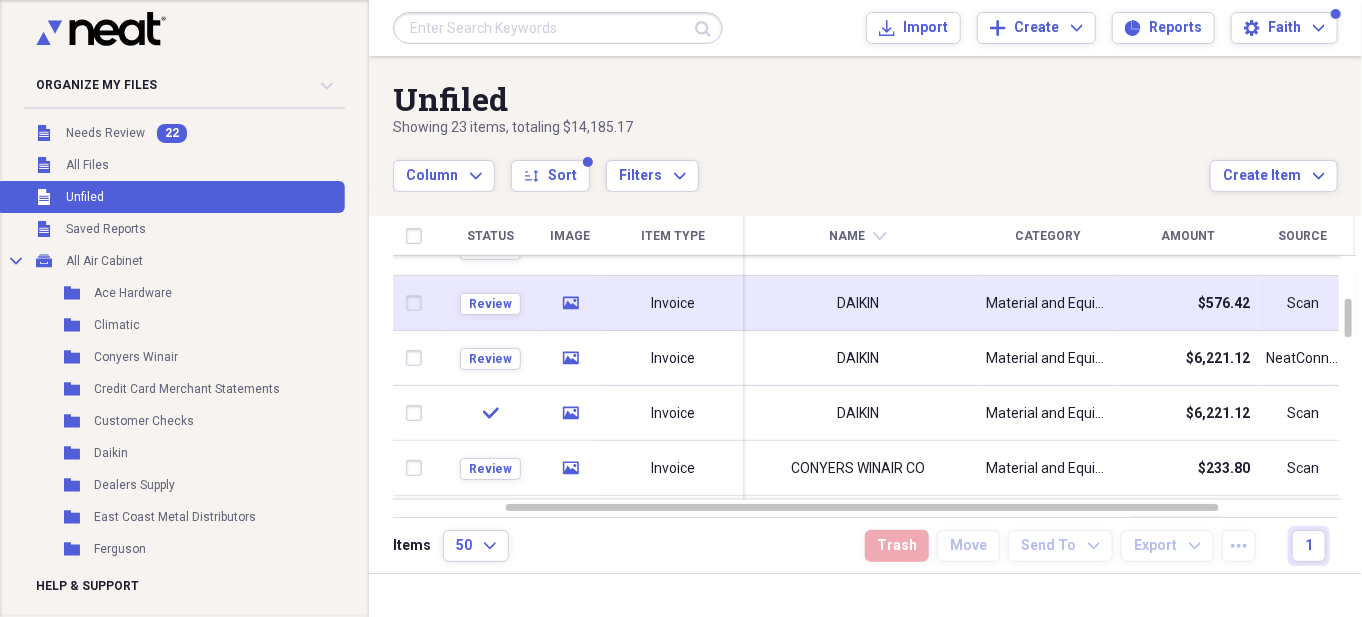 click on "DAIKIN" at bounding box center (858, 303) 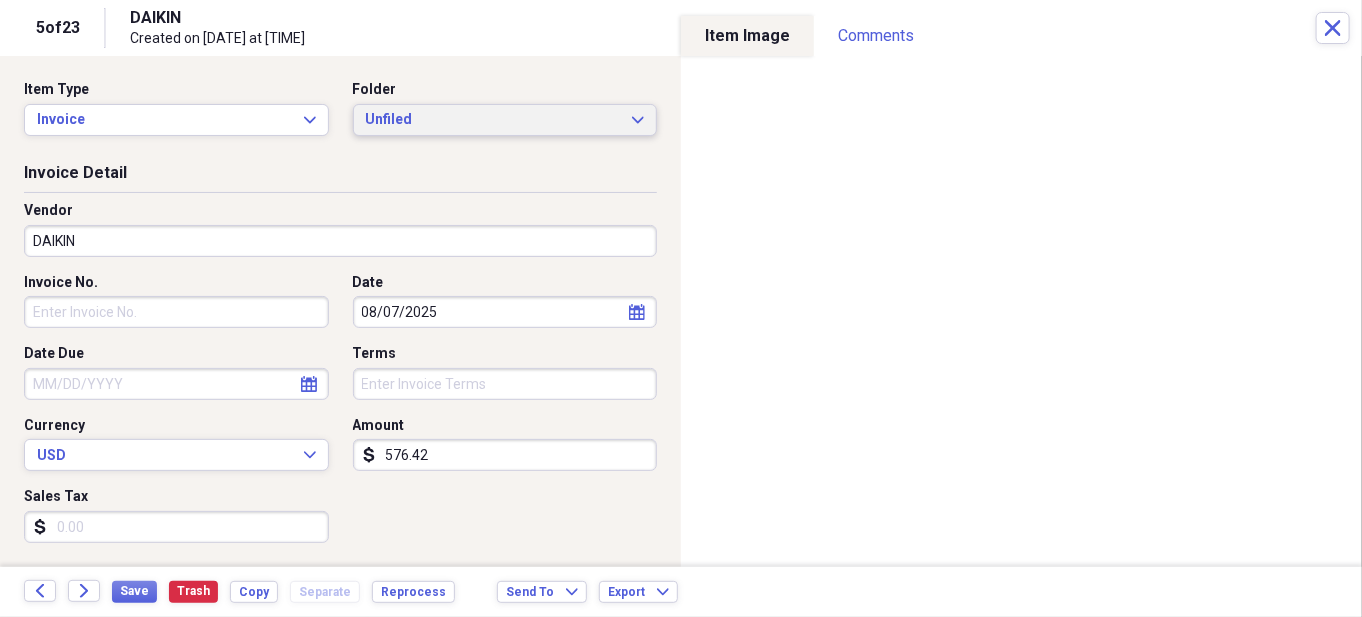 click on "Unfiled" at bounding box center (493, 120) 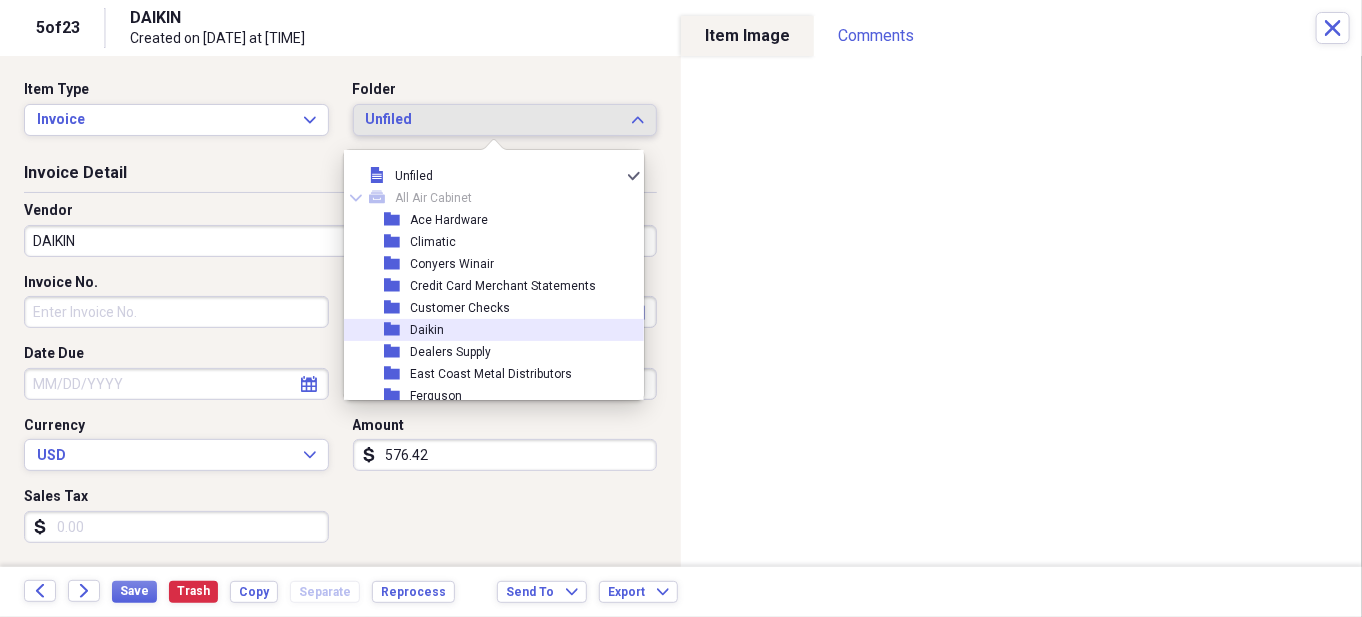 click on "Daikin" at bounding box center (427, 330) 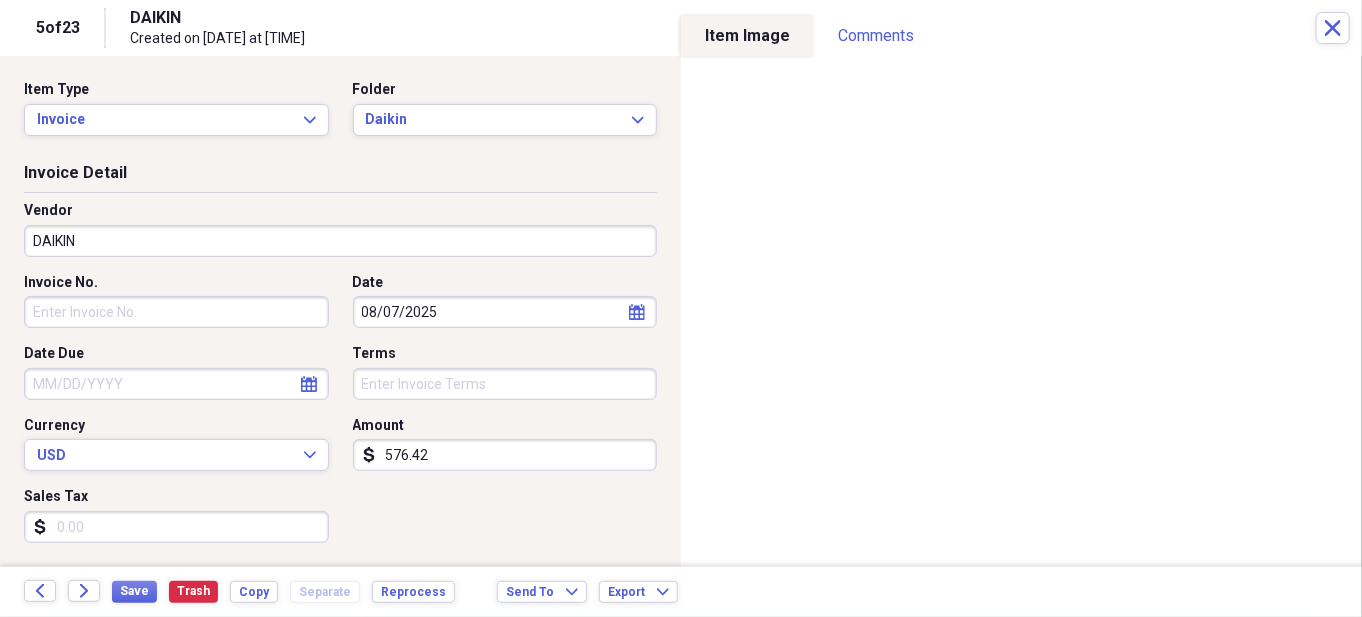 click on "576.42" at bounding box center [505, 455] 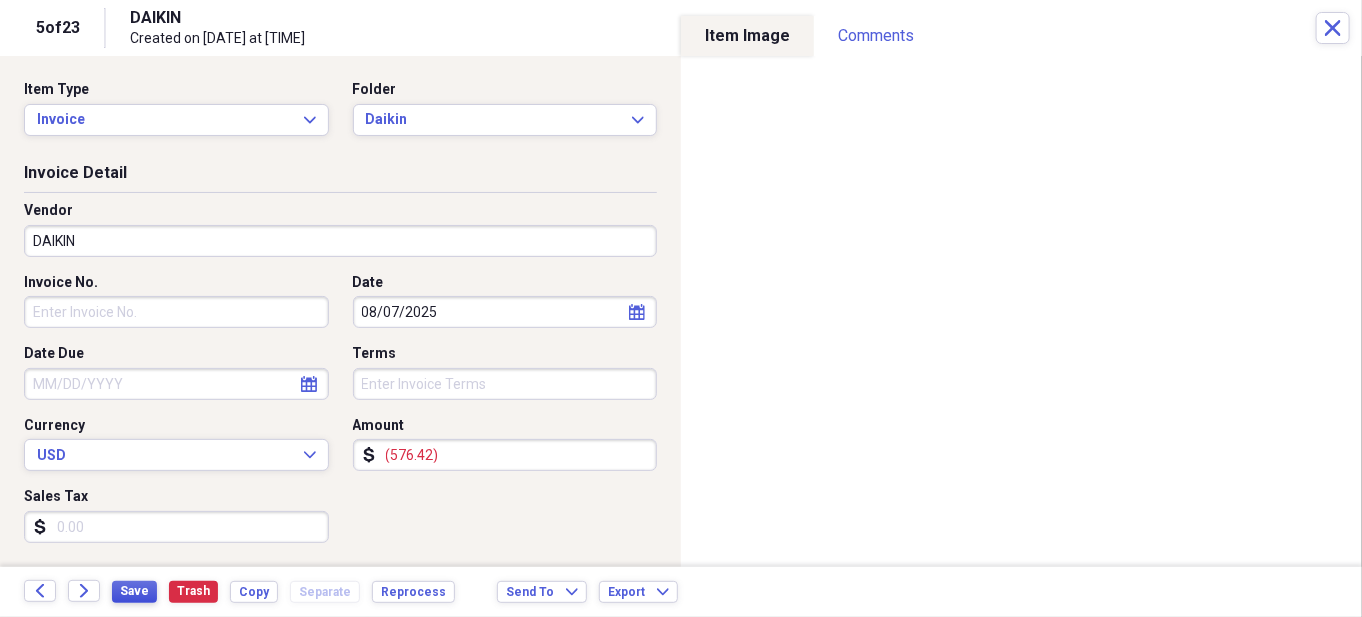 click on "Save" at bounding box center [134, 591] 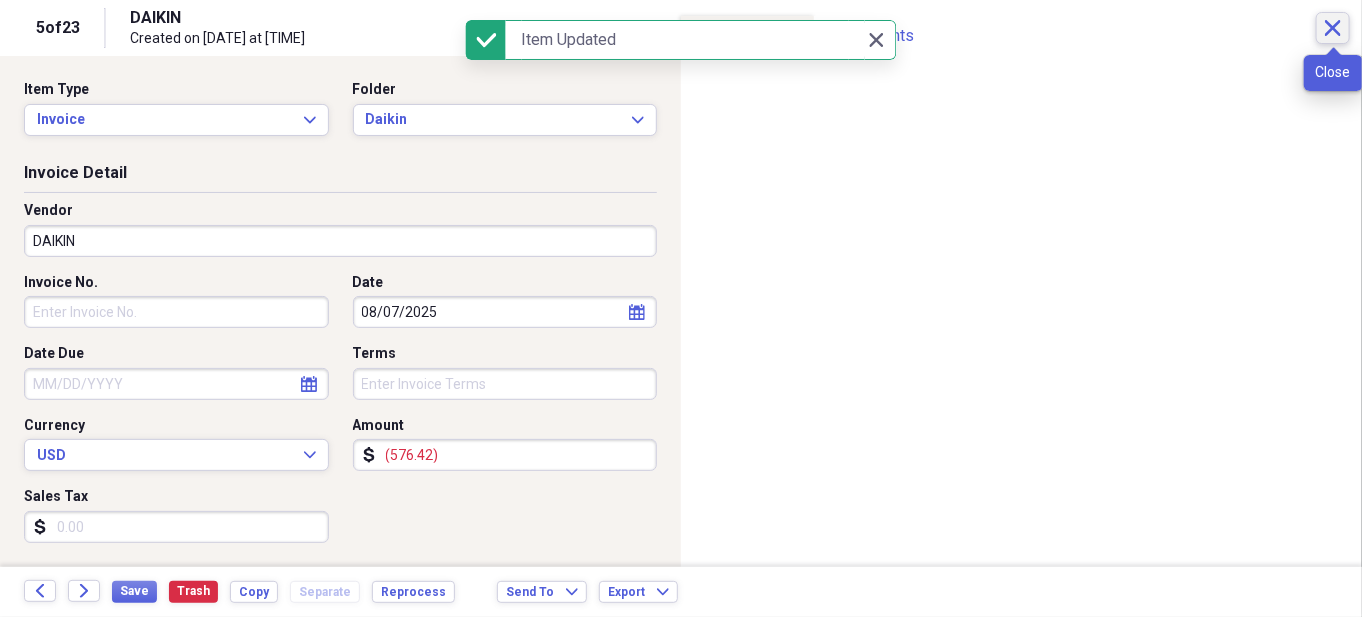 click on "Close" at bounding box center [1333, 28] 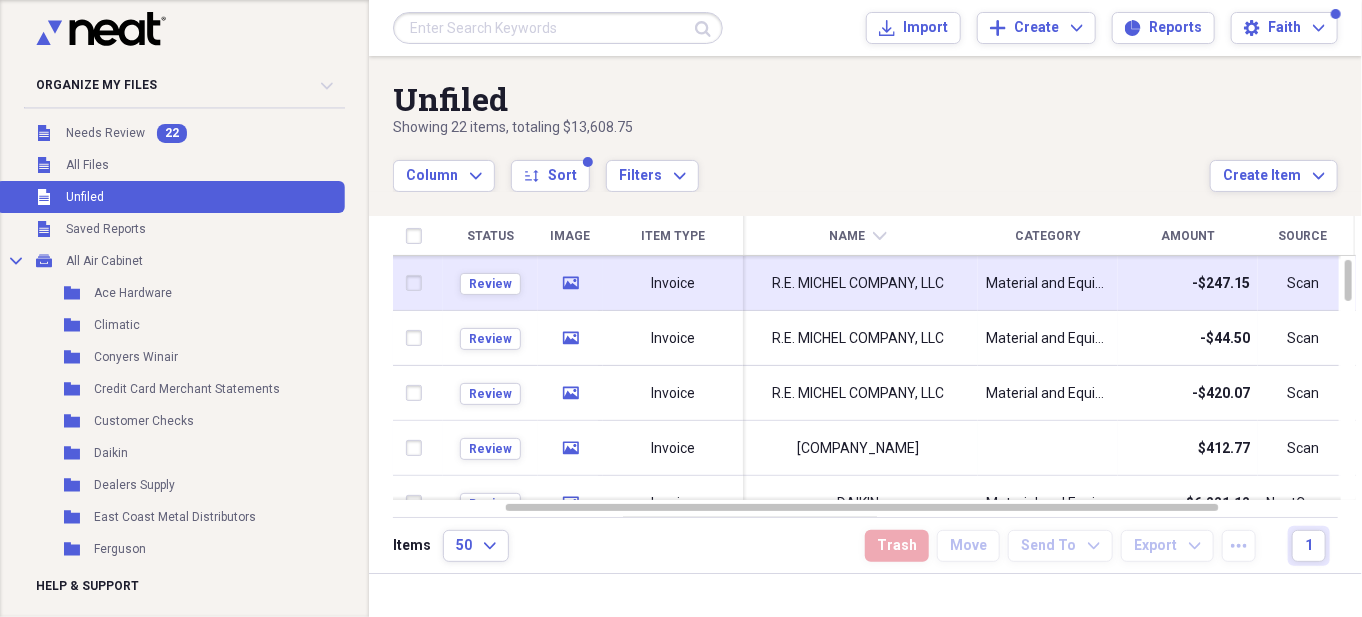 click on "R.E. MICHEL COMPANY, LLC" at bounding box center (858, 283) 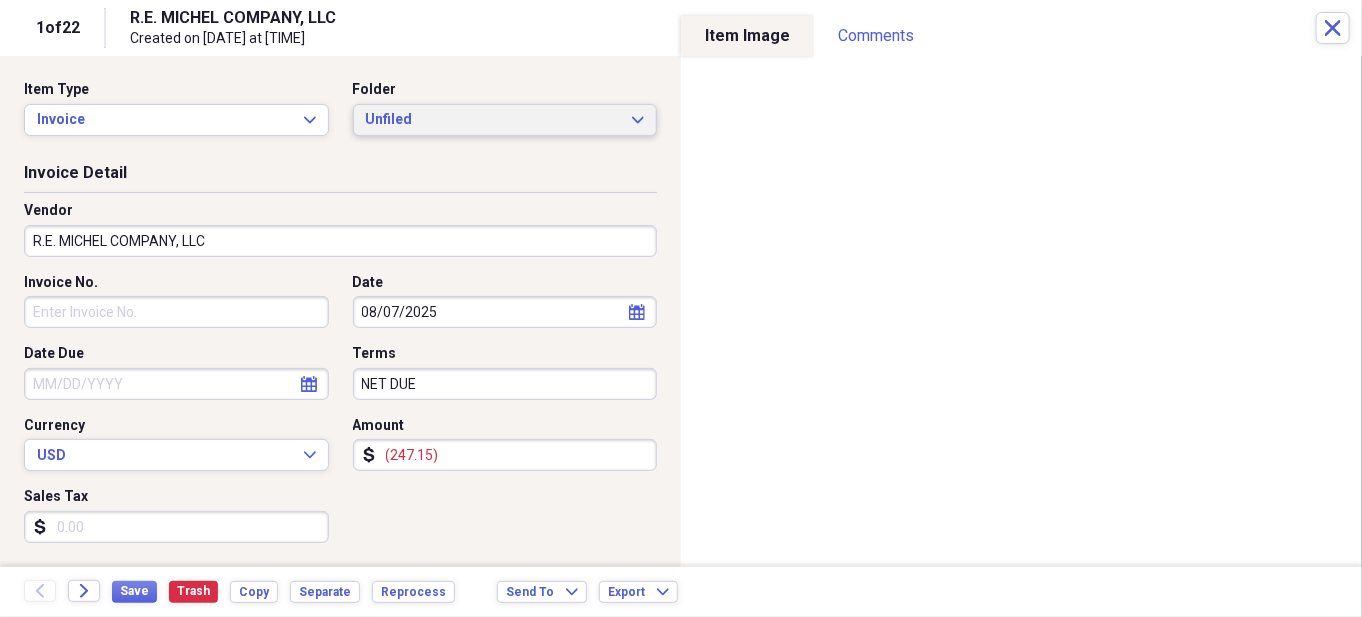 click on "Unfiled" at bounding box center [493, 120] 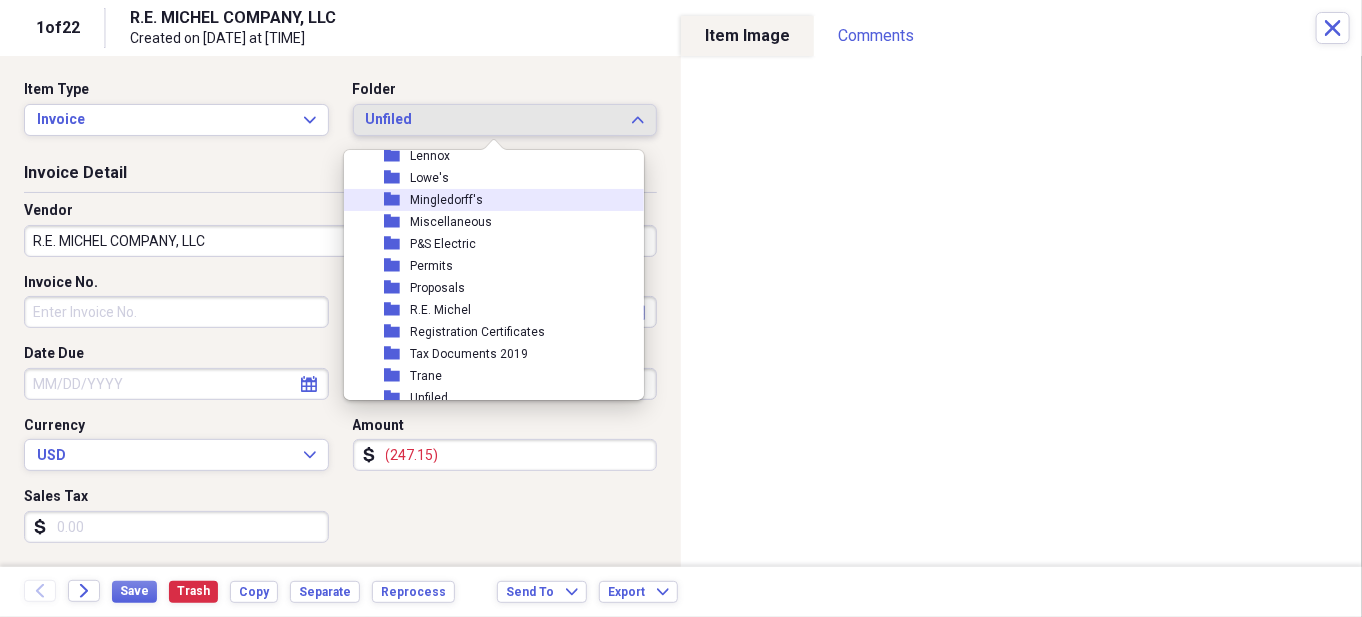 scroll, scrollTop: 400, scrollLeft: 0, axis: vertical 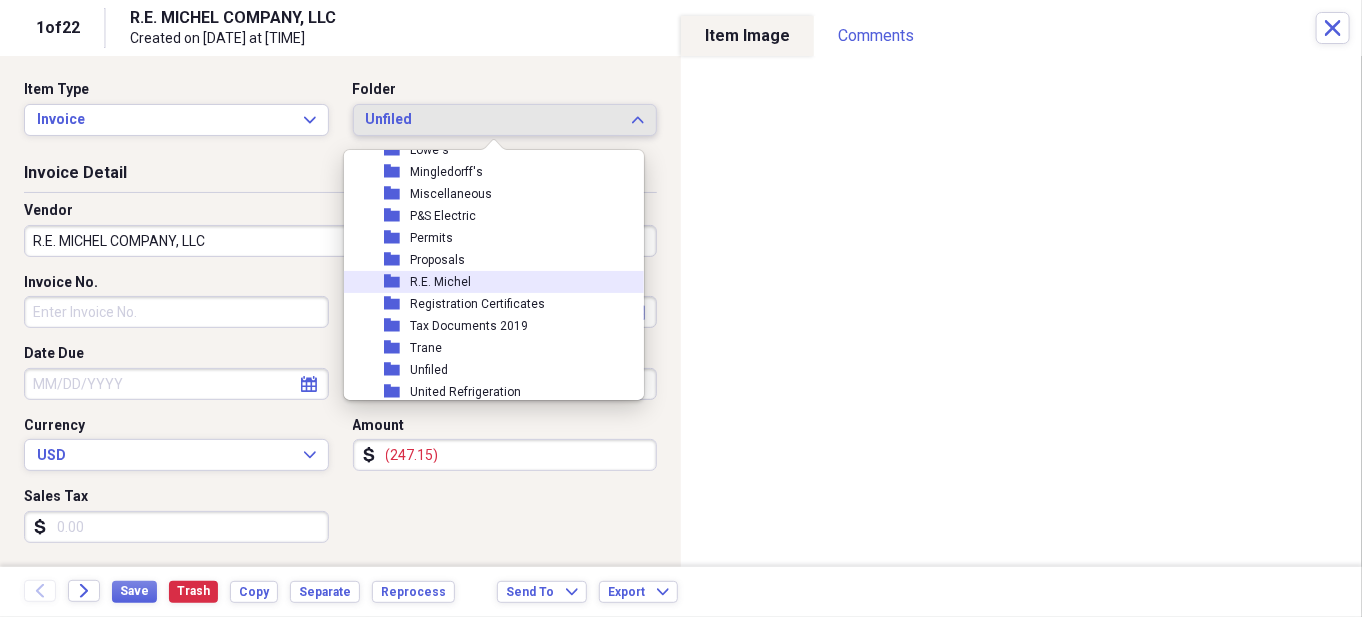 click on "R.E. Michel" at bounding box center (440, 282) 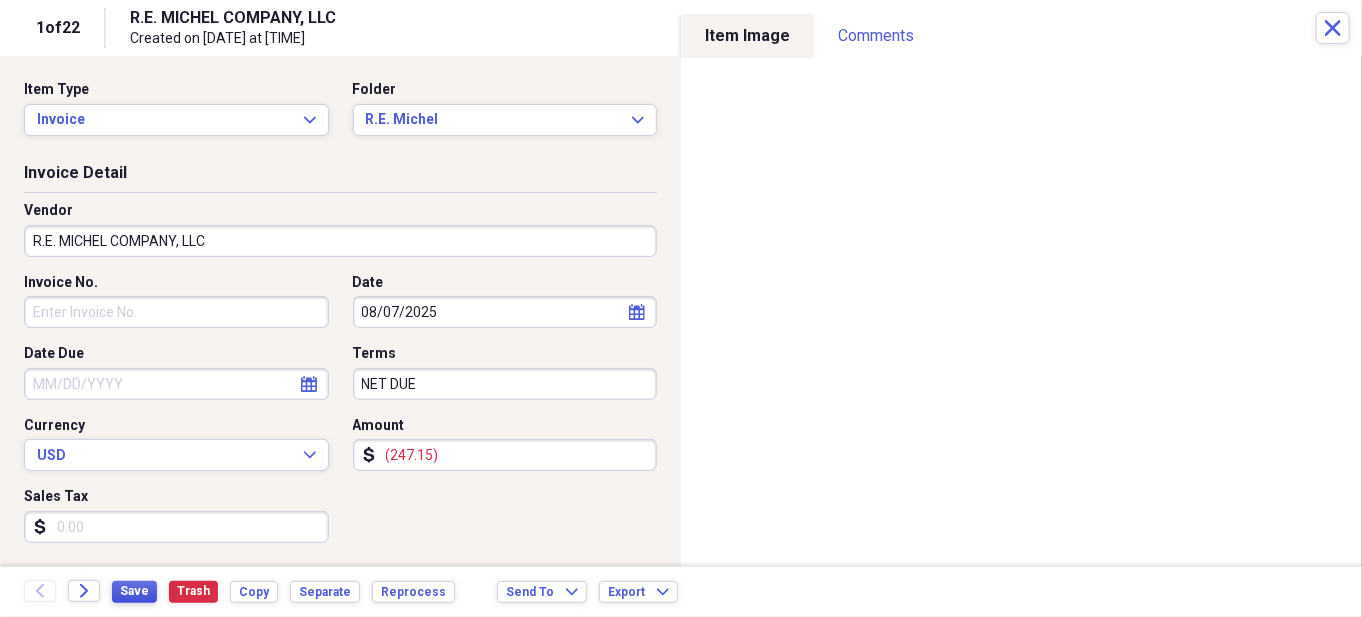 click on "Save" at bounding box center (134, 591) 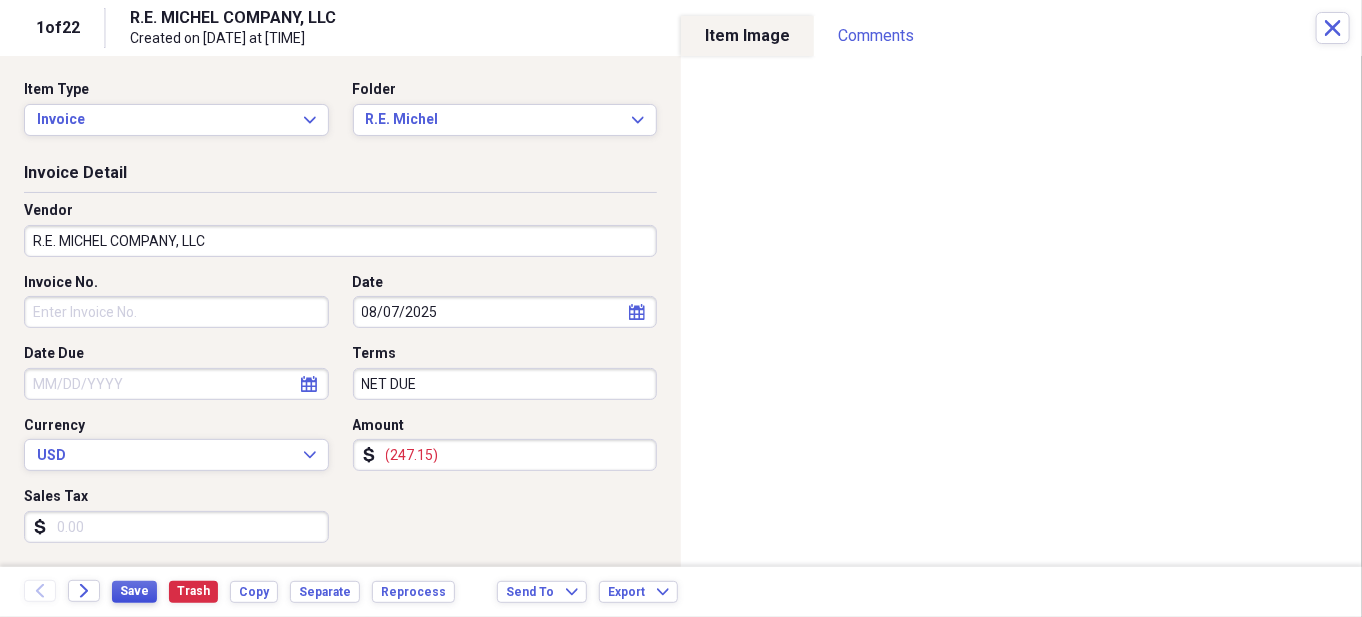 click on "Save" at bounding box center [134, 592] 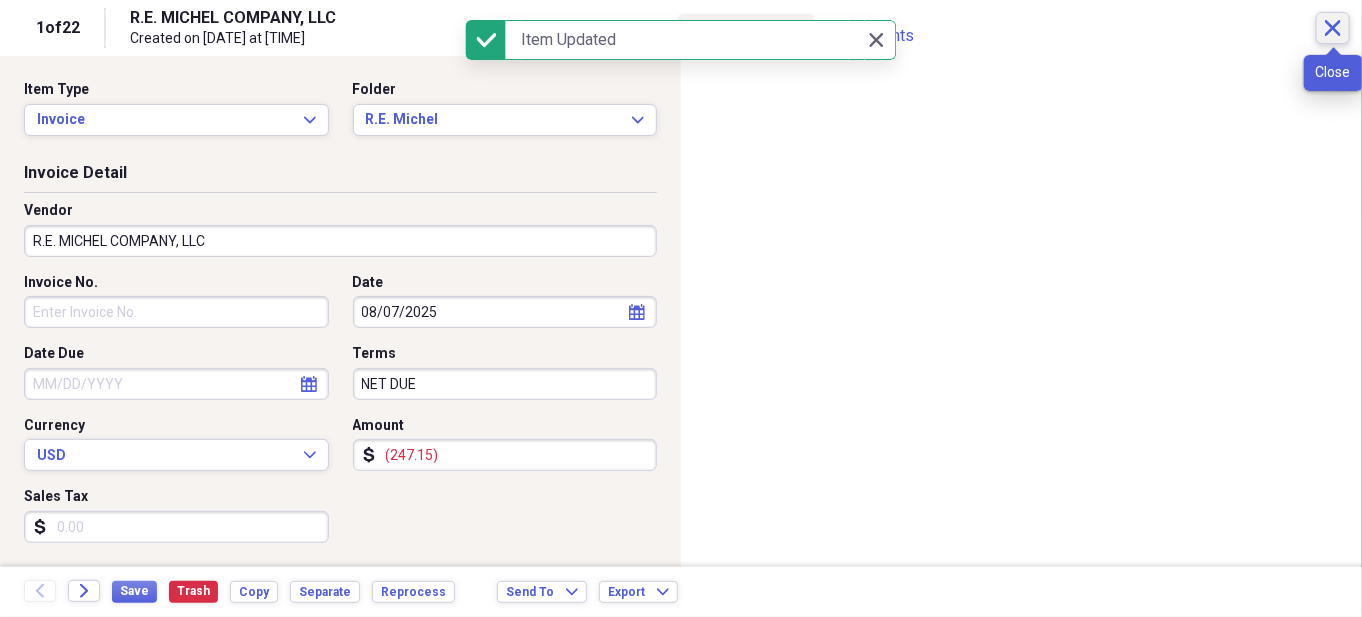 click on "Close" at bounding box center (1333, 28) 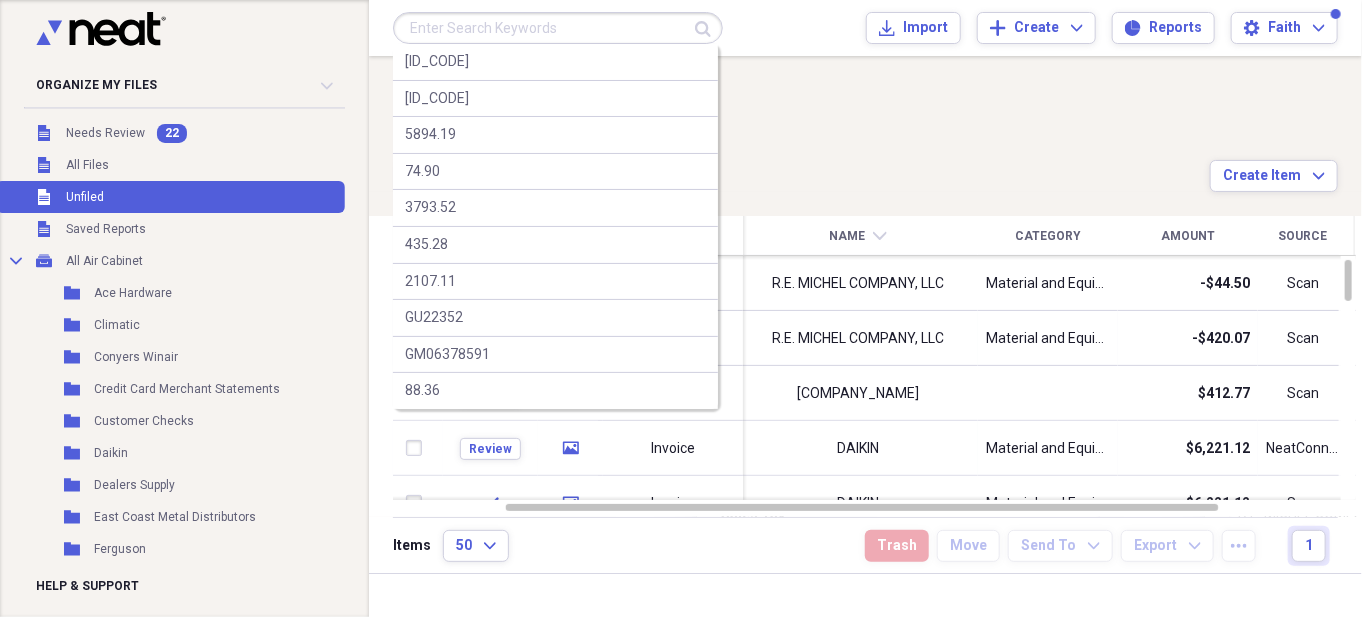 click at bounding box center [558, 28] 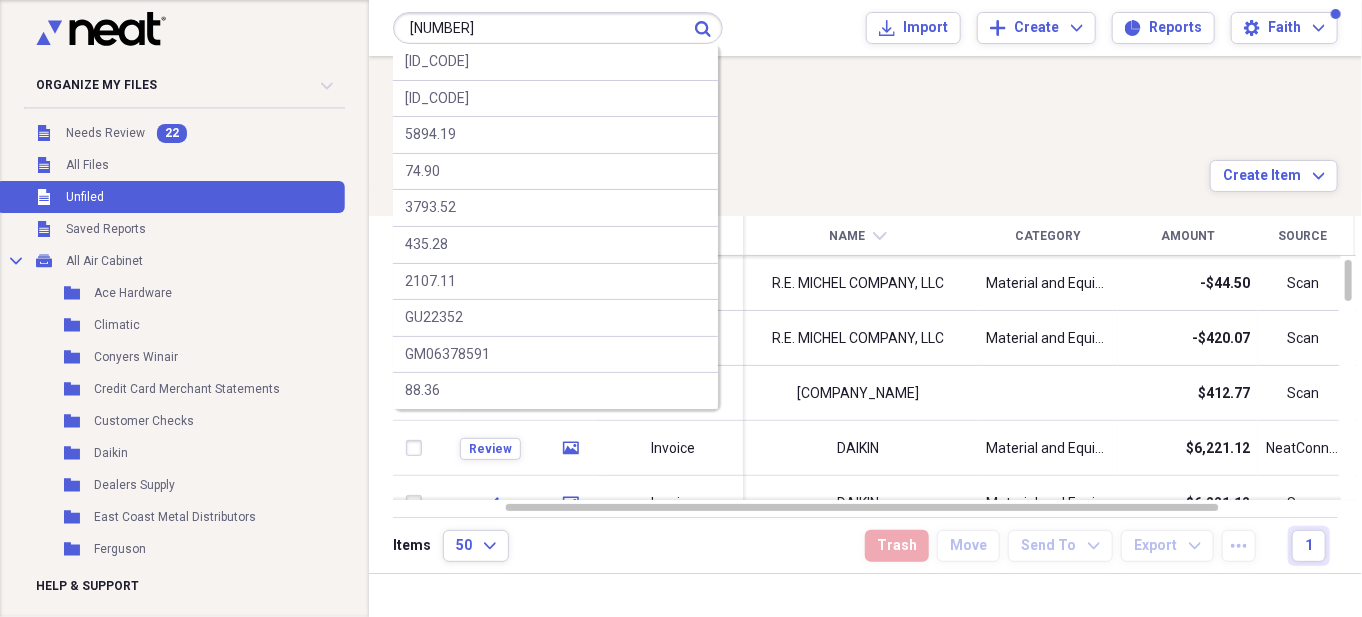type on "[NUMBER]" 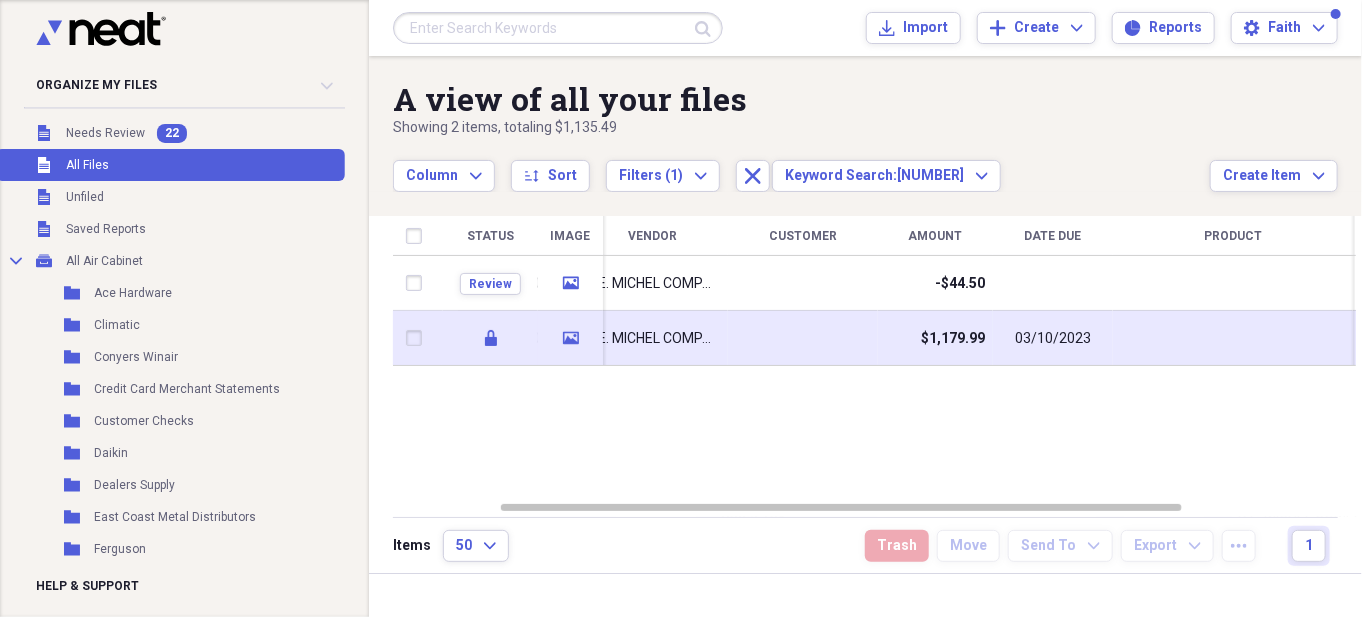 click at bounding box center [803, 338] 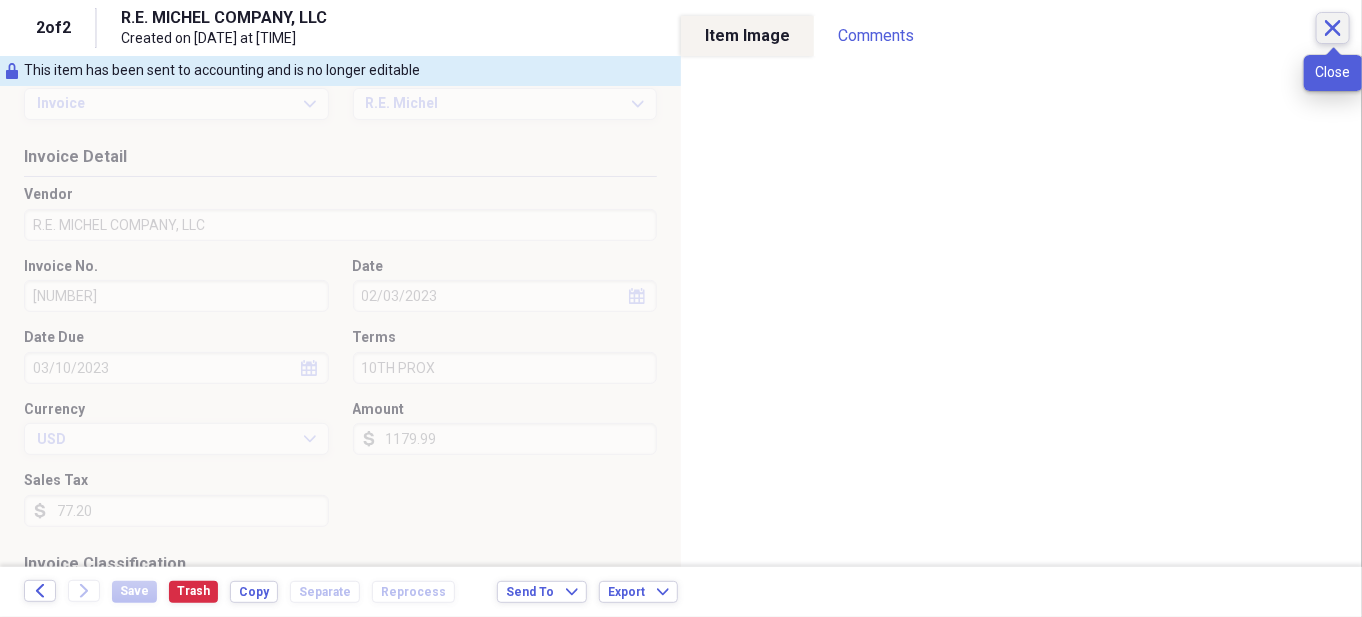 click on "Close" at bounding box center (1333, 28) 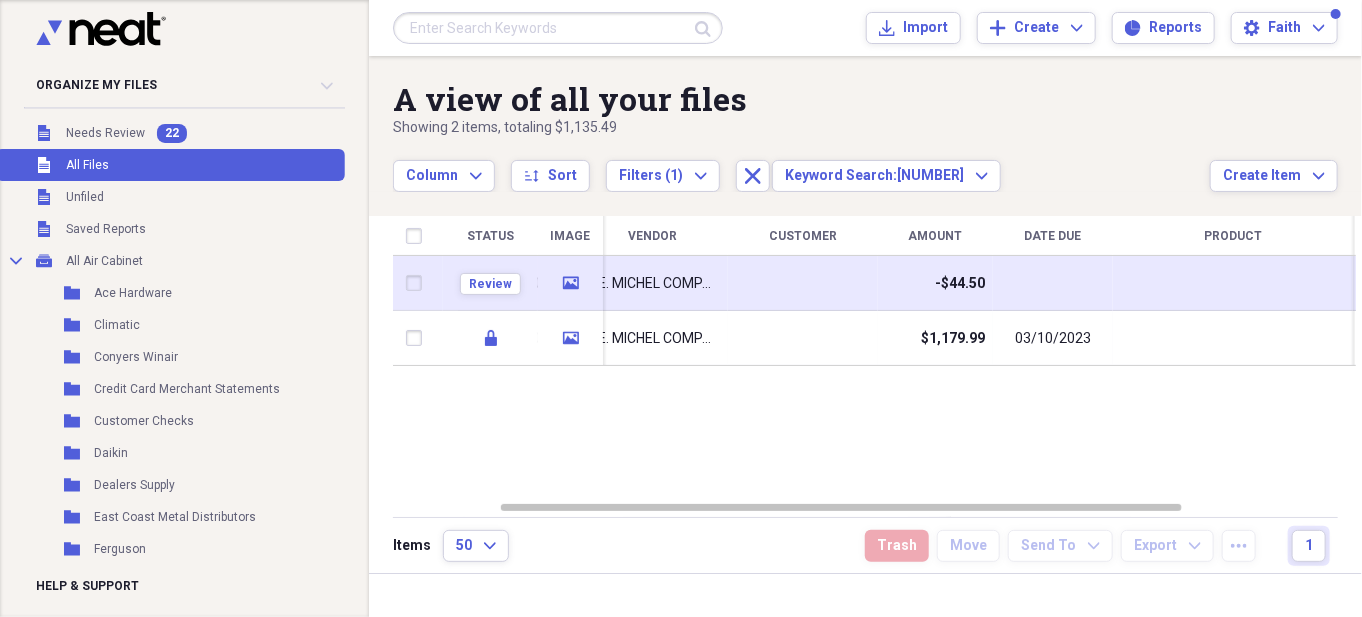 click at bounding box center (803, 283) 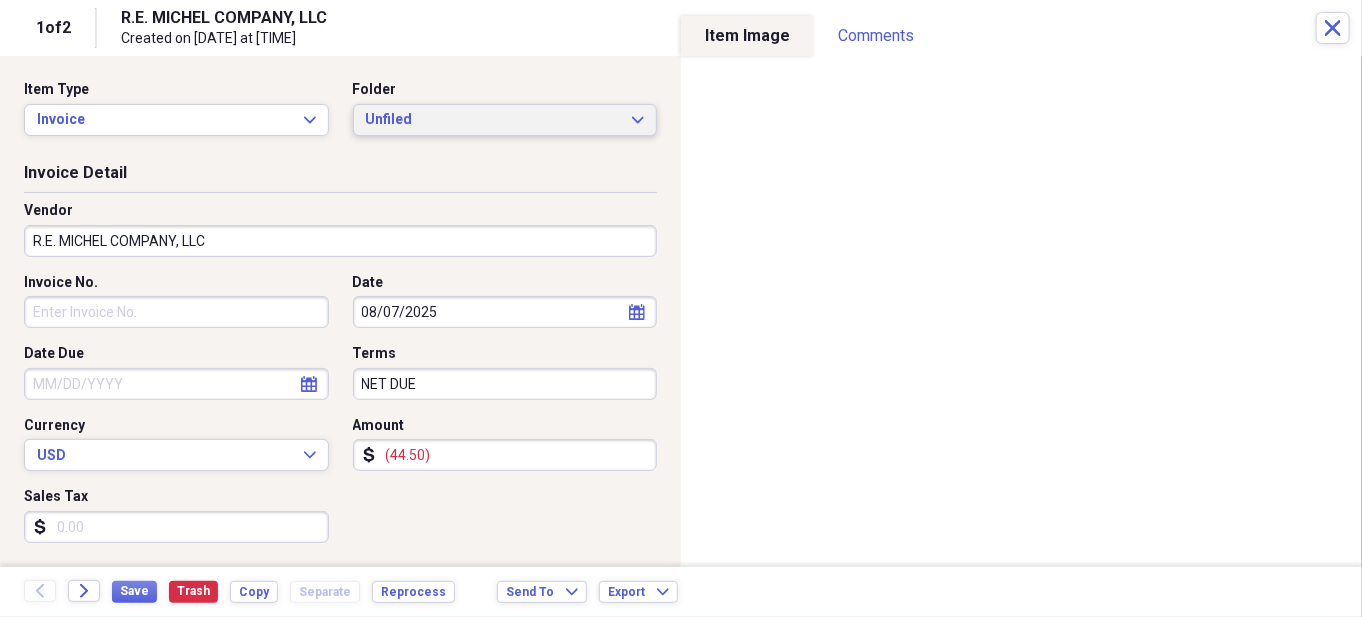 click on "Unfiled" at bounding box center (493, 120) 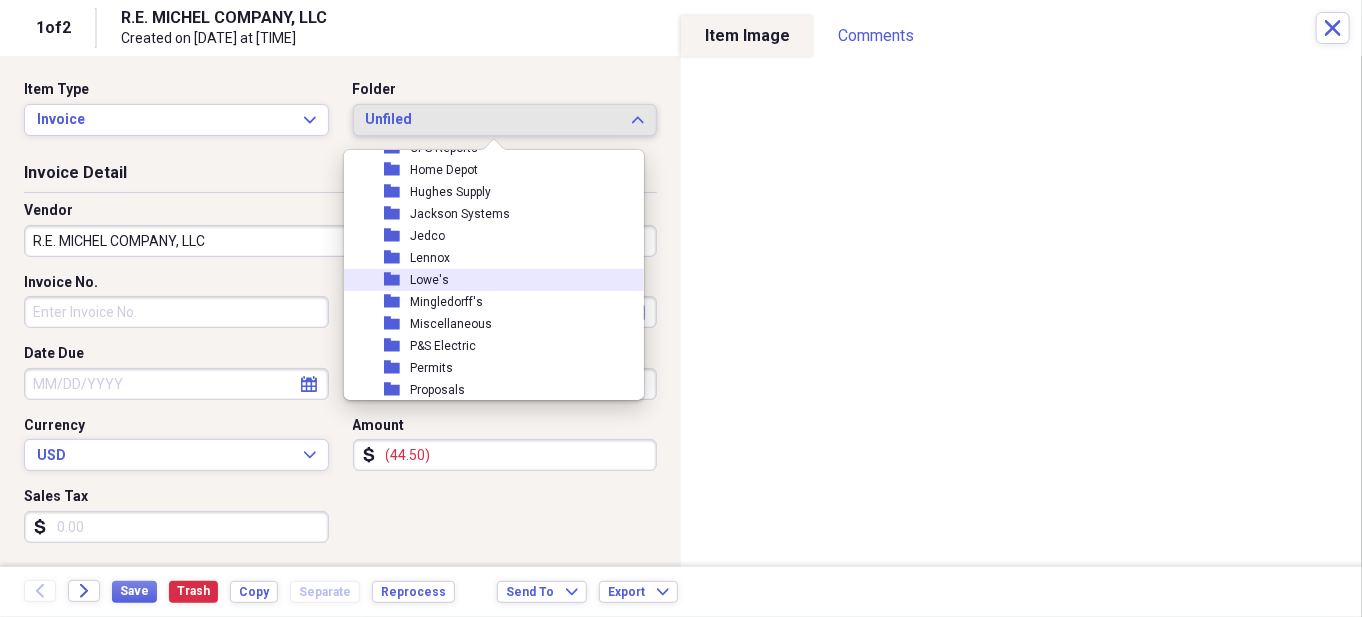 scroll, scrollTop: 400, scrollLeft: 0, axis: vertical 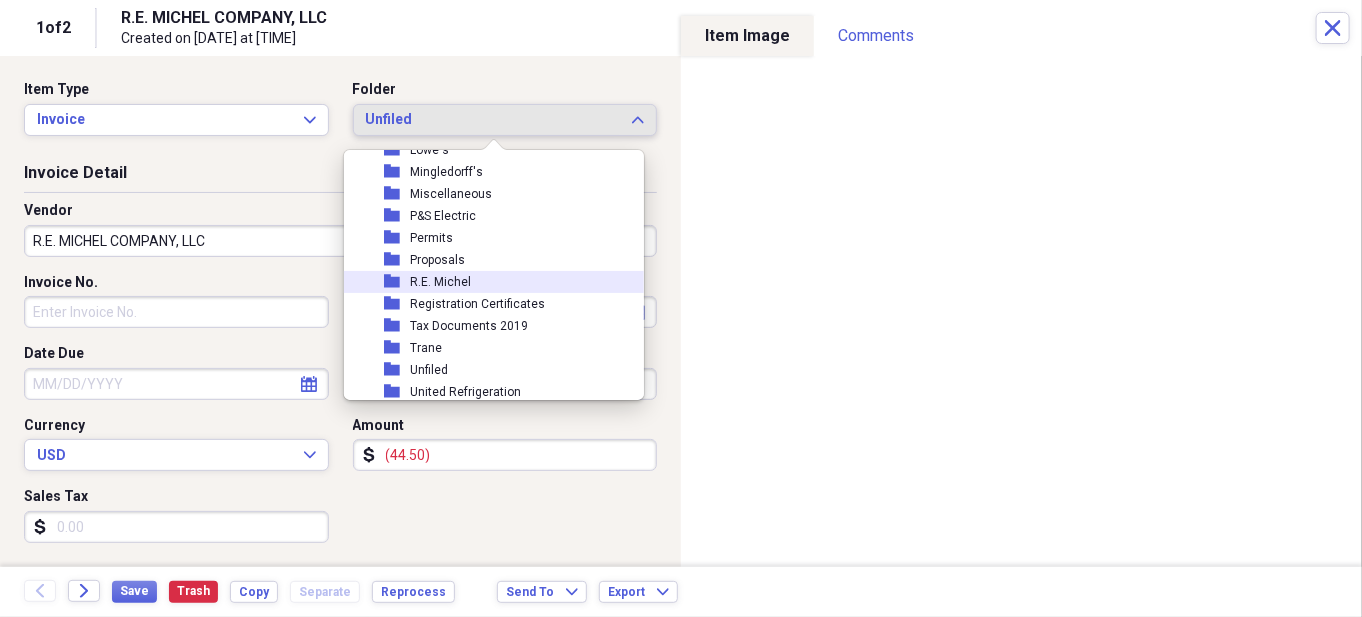 click on "folder [COMPANY_NAME]" at bounding box center [486, 282] 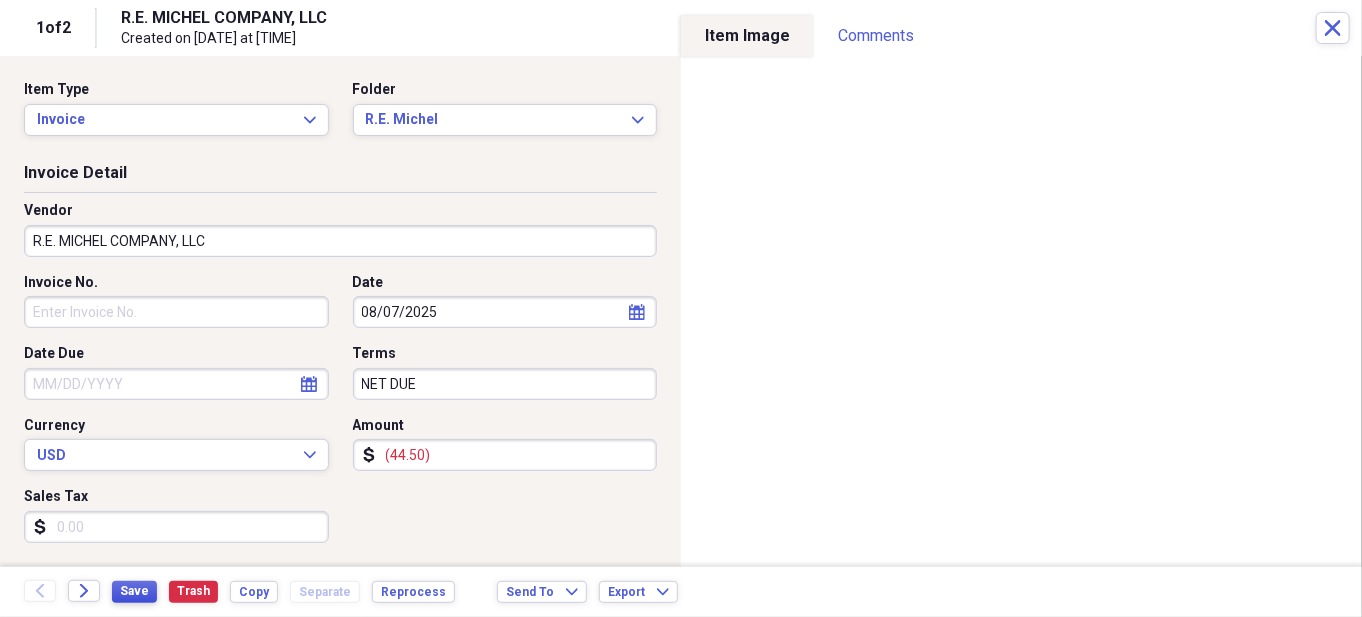 click on "Save" at bounding box center [134, 591] 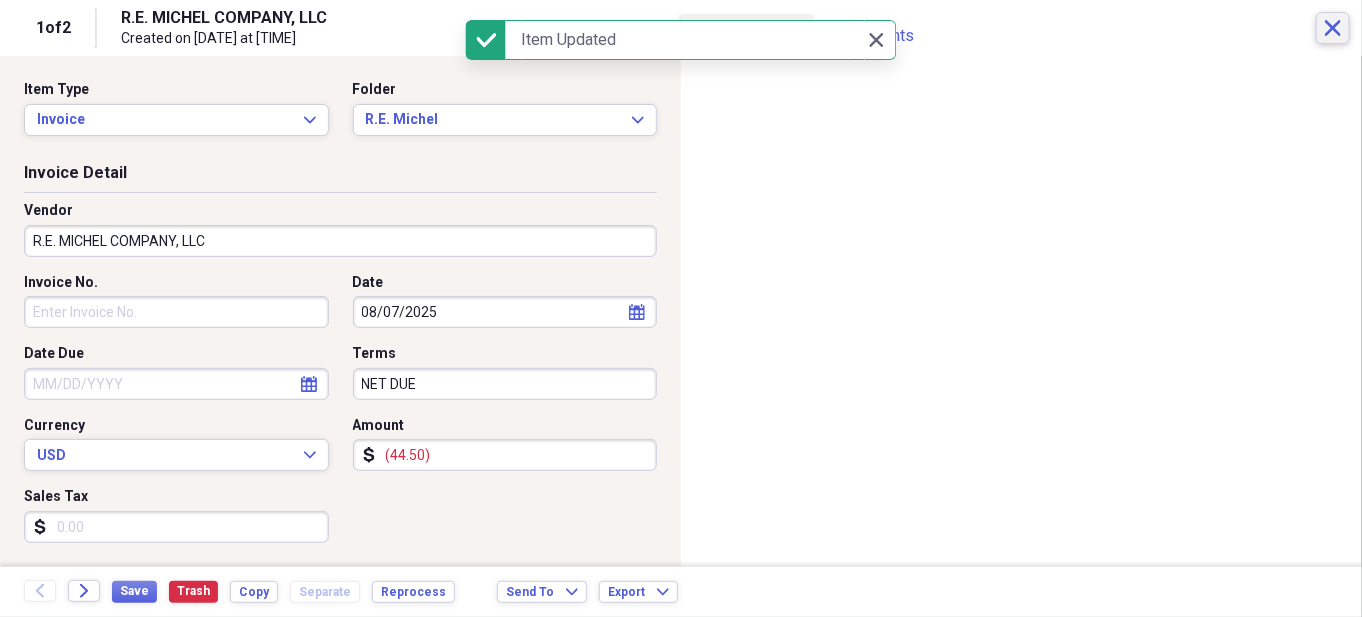 click on "Close" 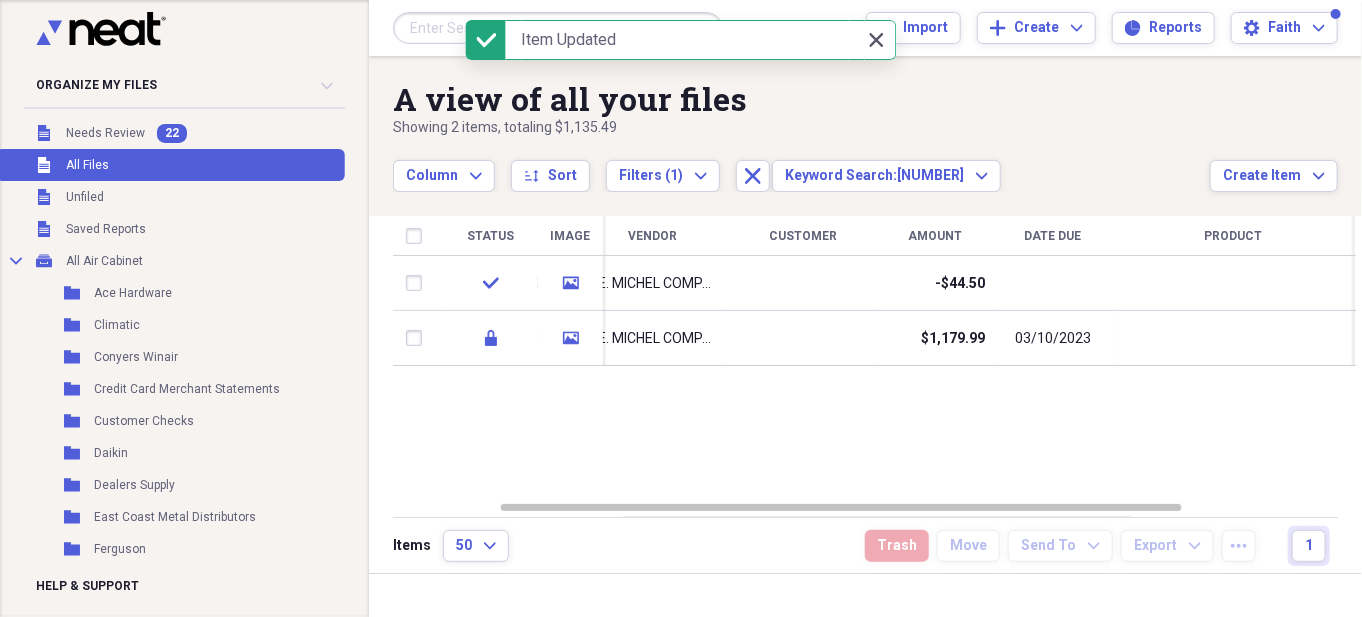 click 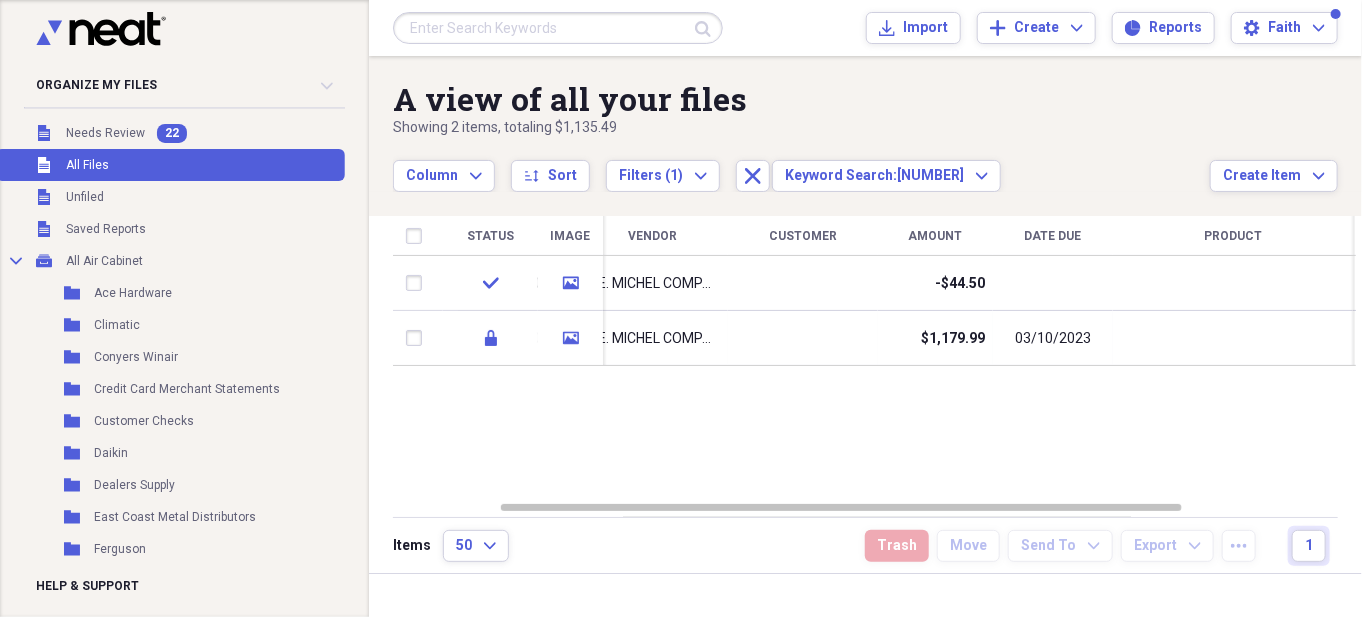 click at bounding box center (558, 28) 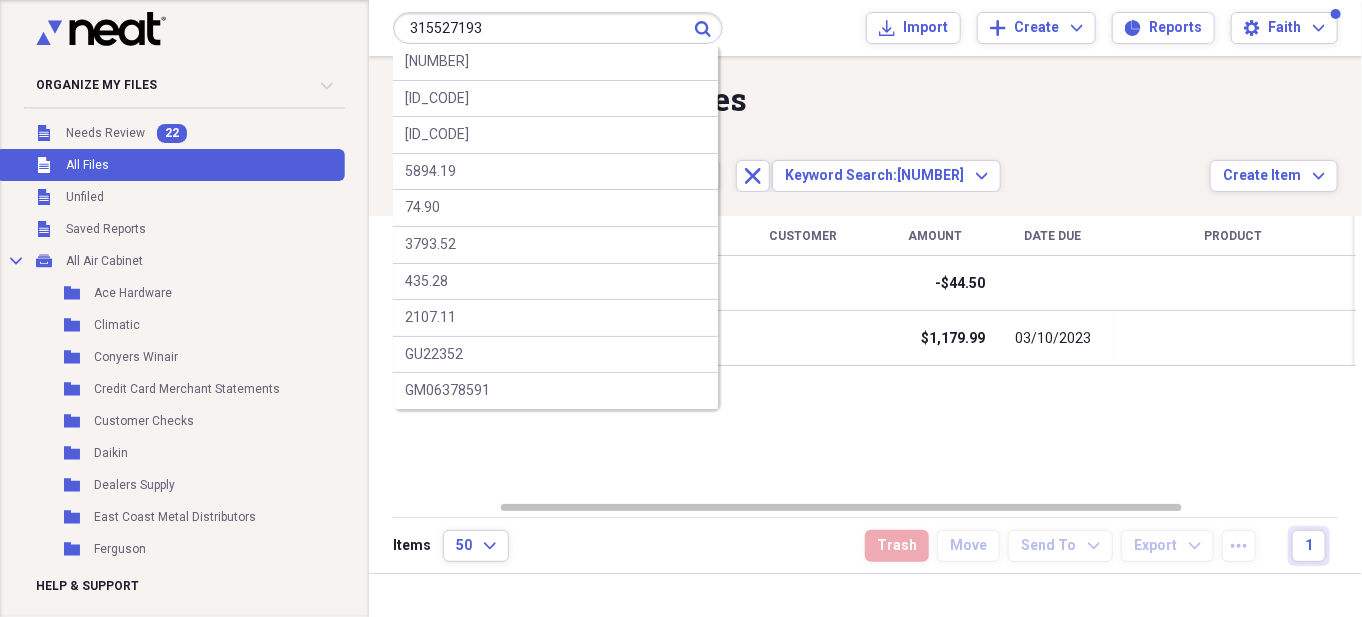 type on "315527193" 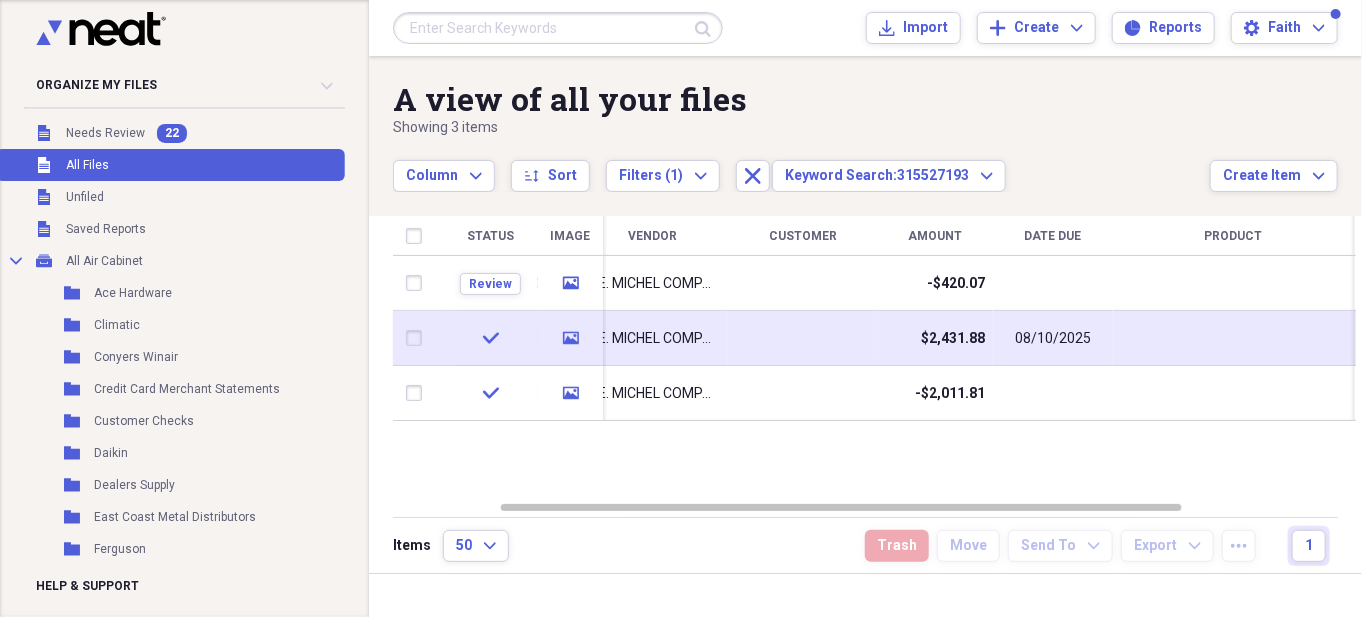 click at bounding box center [803, 338] 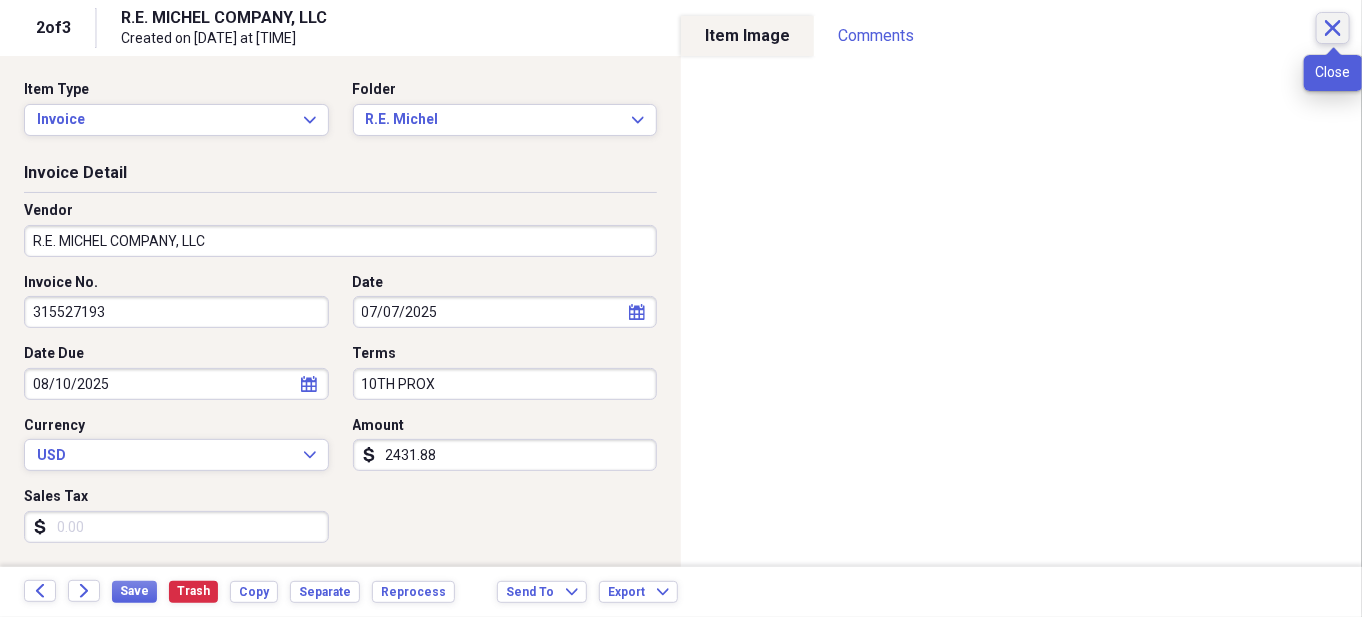 click on "Close" 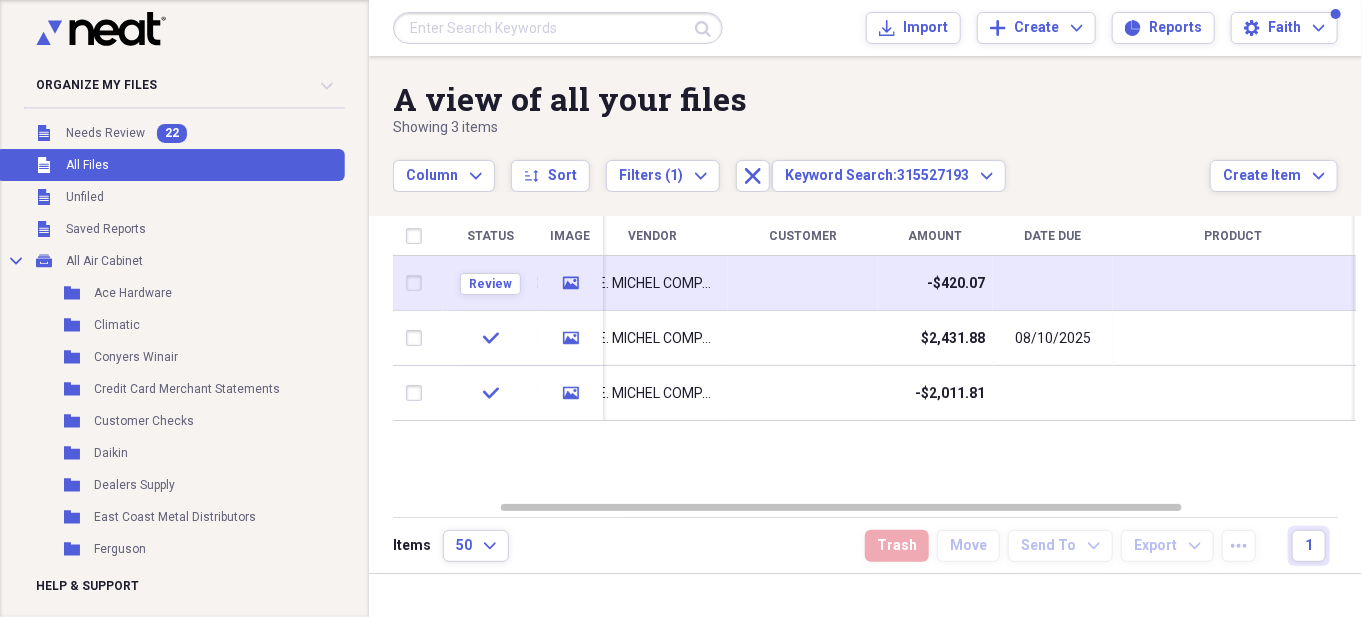click at bounding box center [803, 283] 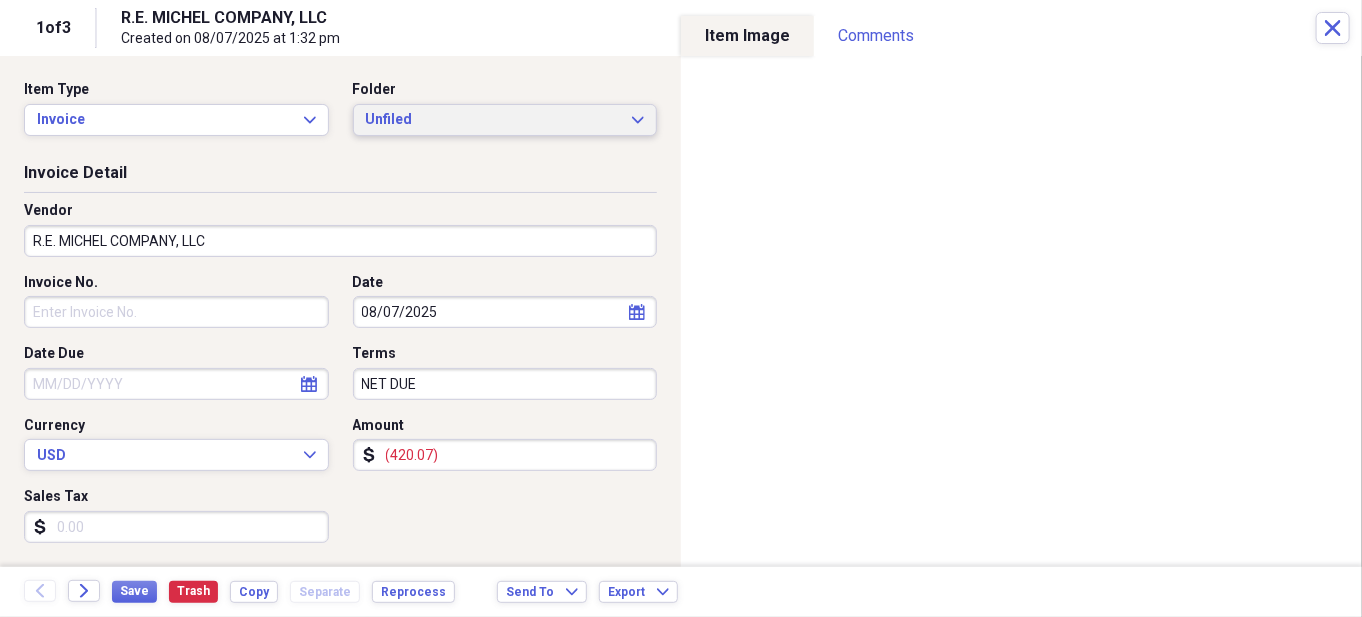 click on "Unfiled" at bounding box center (493, 120) 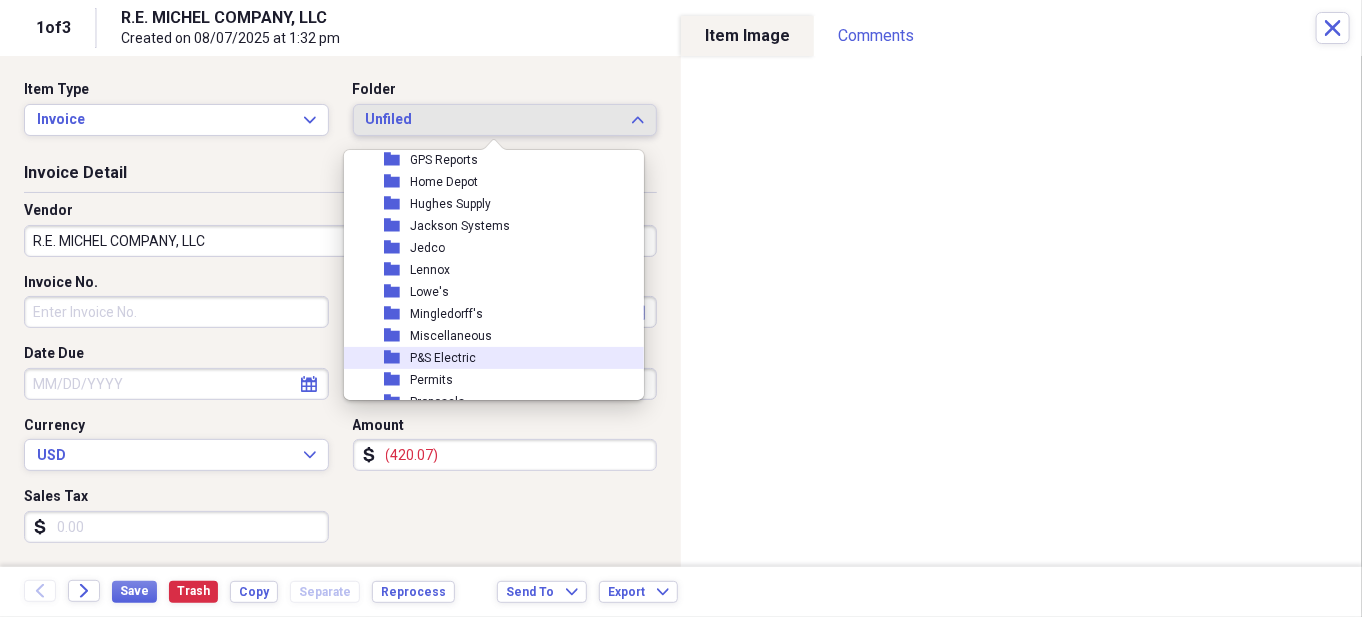 scroll, scrollTop: 458, scrollLeft: 0, axis: vertical 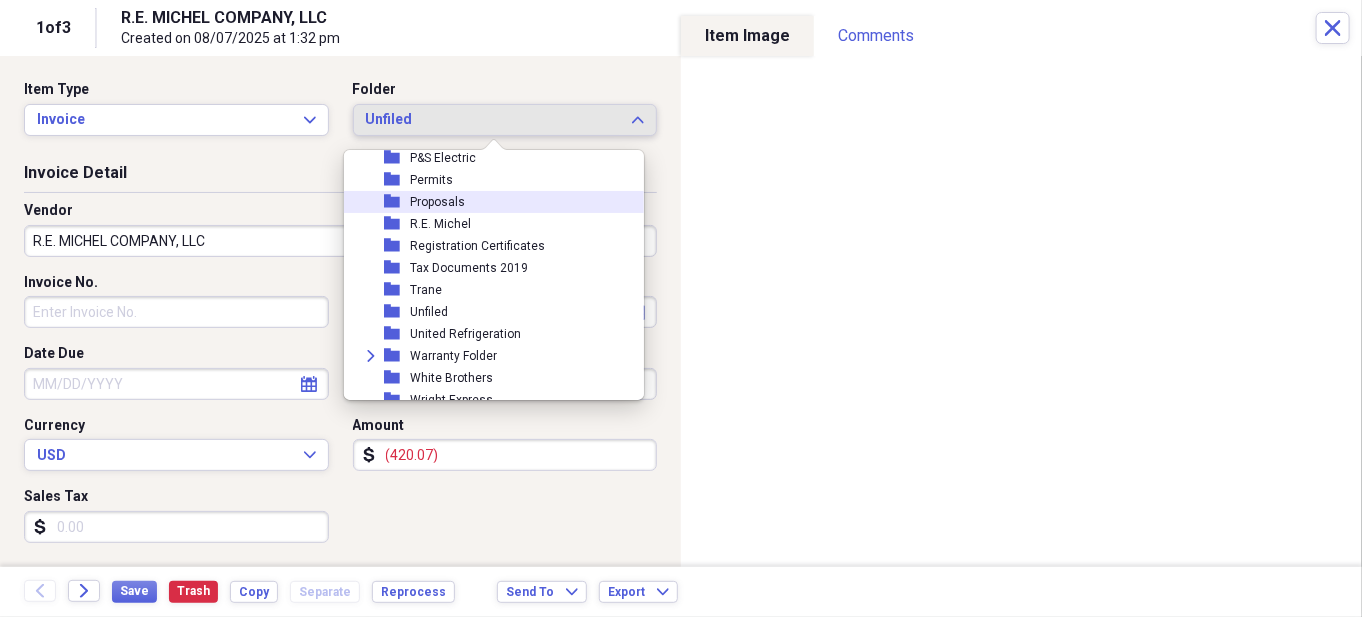 click on "folder Proposals" at bounding box center (486, 202) 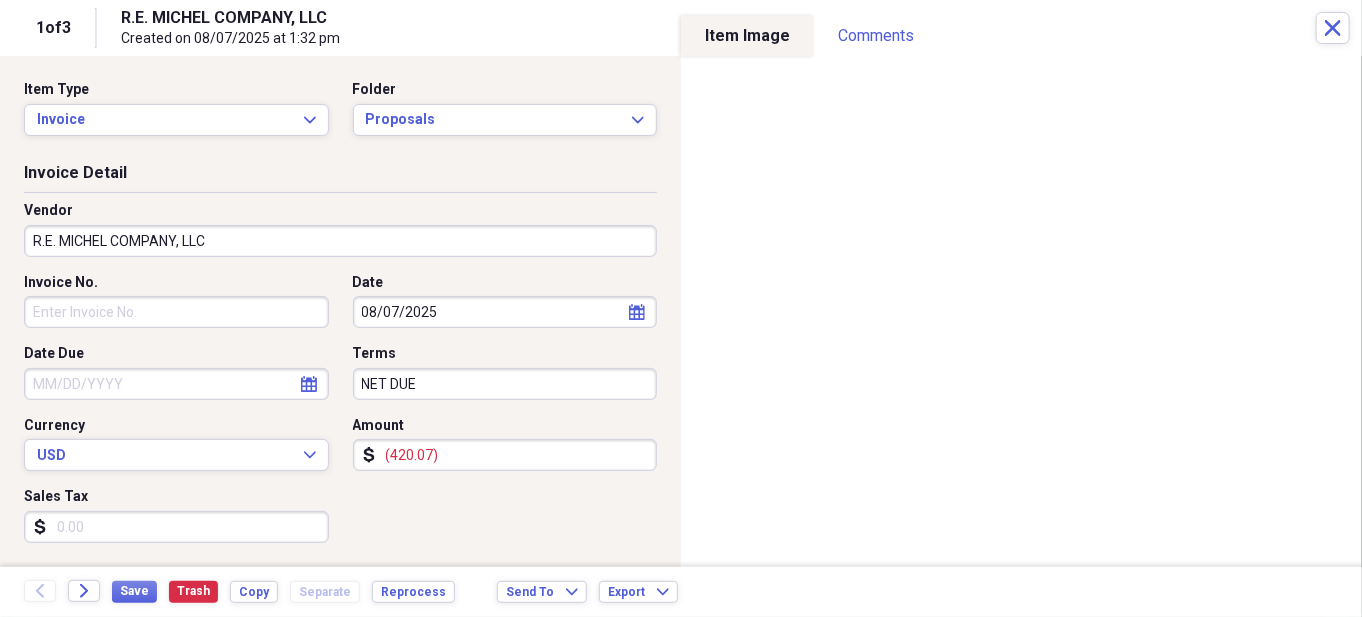 click on "Vendor" at bounding box center (340, 211) 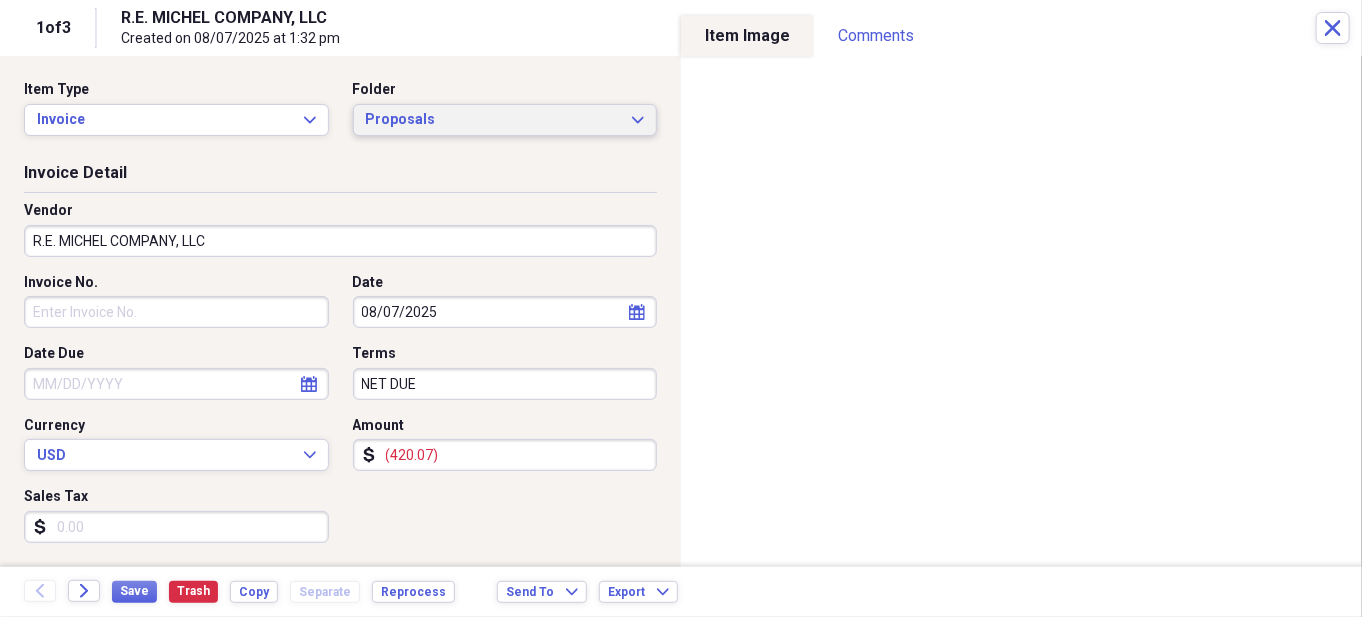 click on "Proposals" at bounding box center (493, 120) 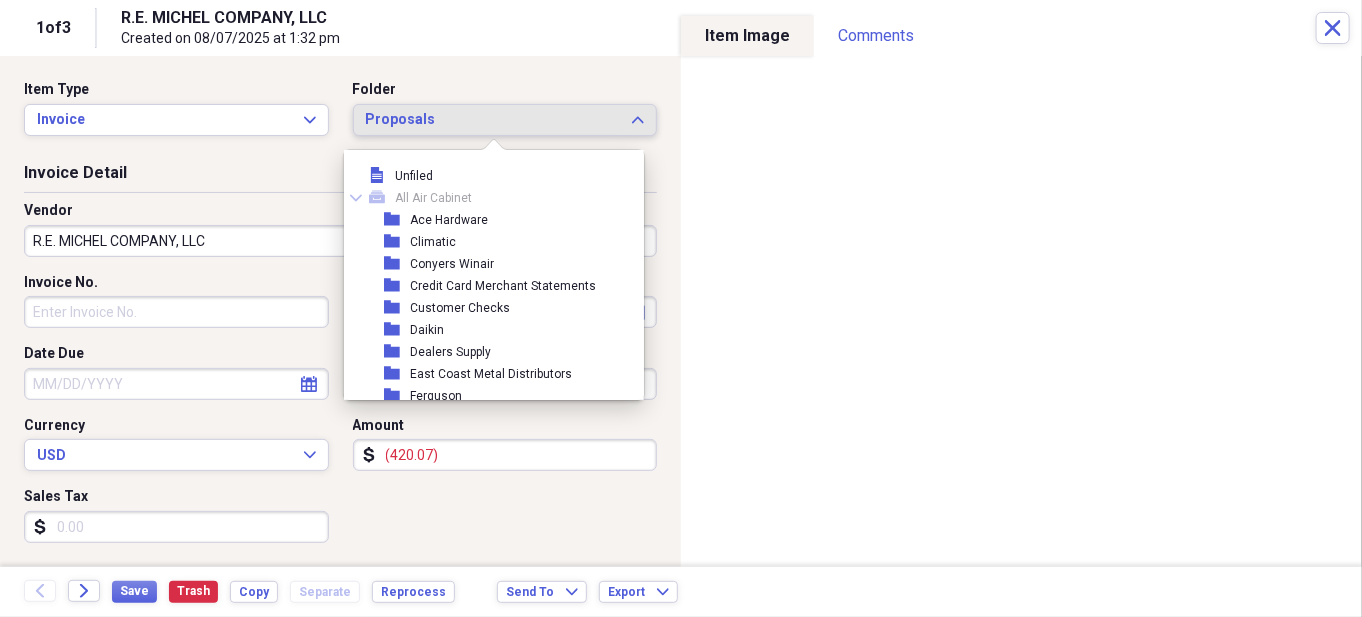scroll, scrollTop: 385, scrollLeft: 0, axis: vertical 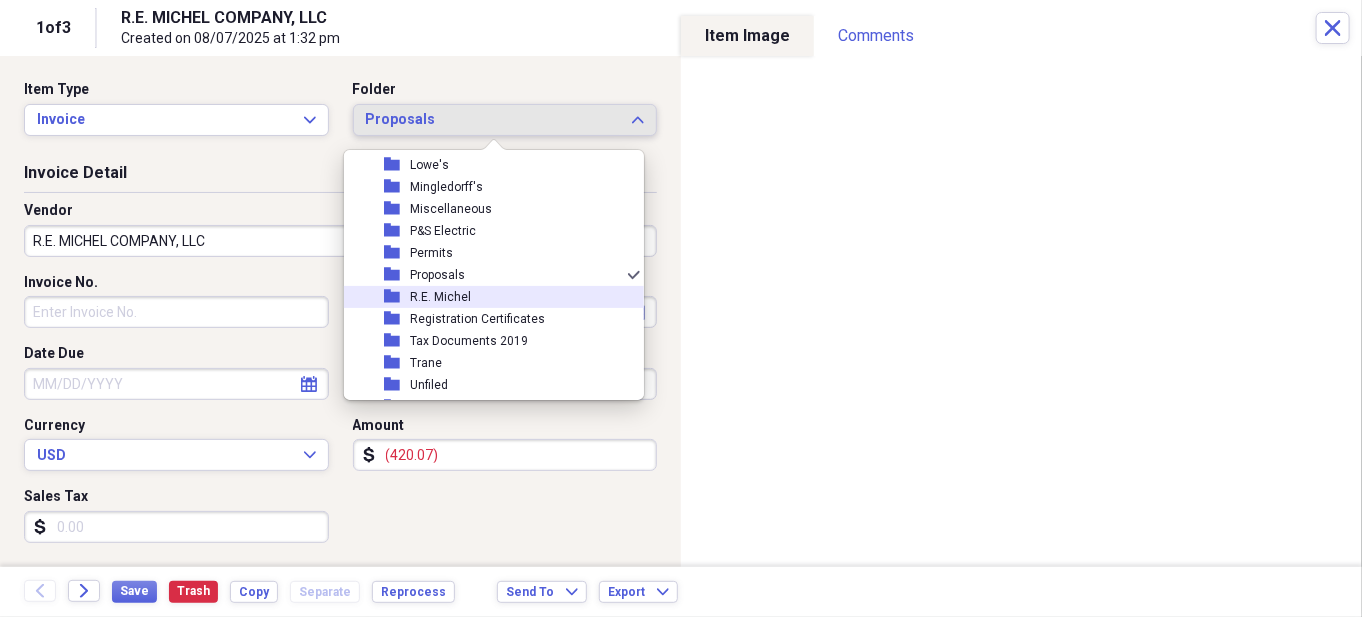click on "R.E. Michel" at bounding box center [440, 297] 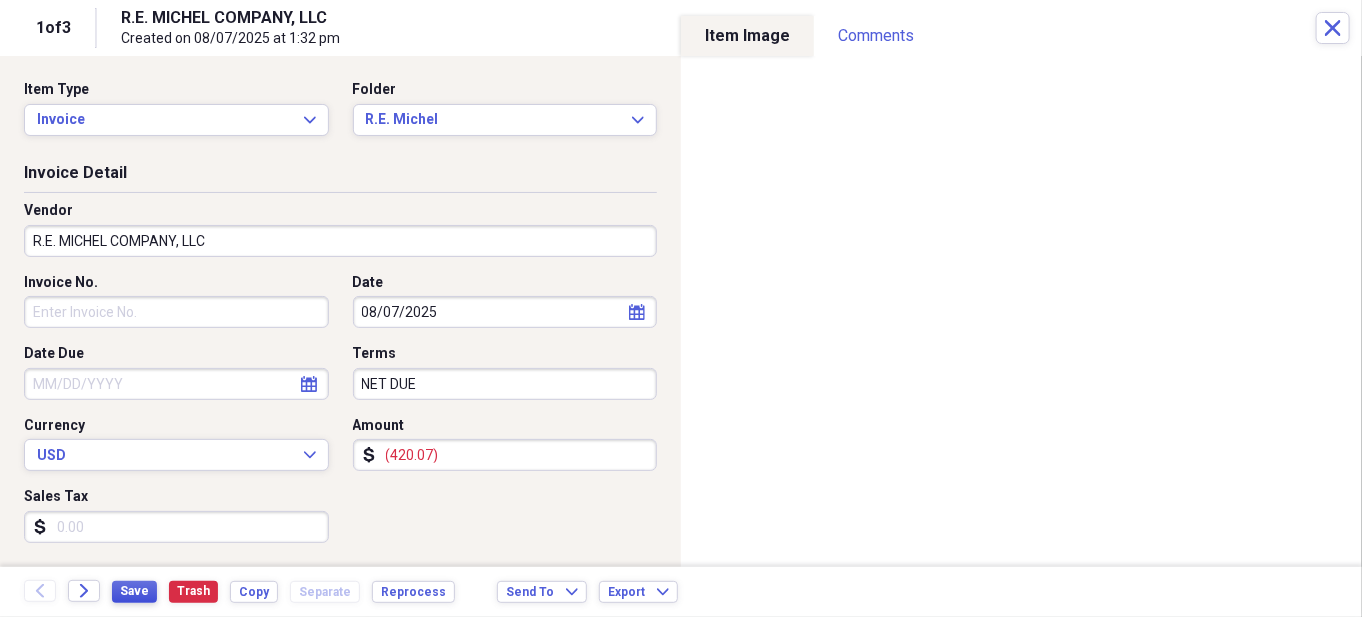 click on "Save" at bounding box center [134, 591] 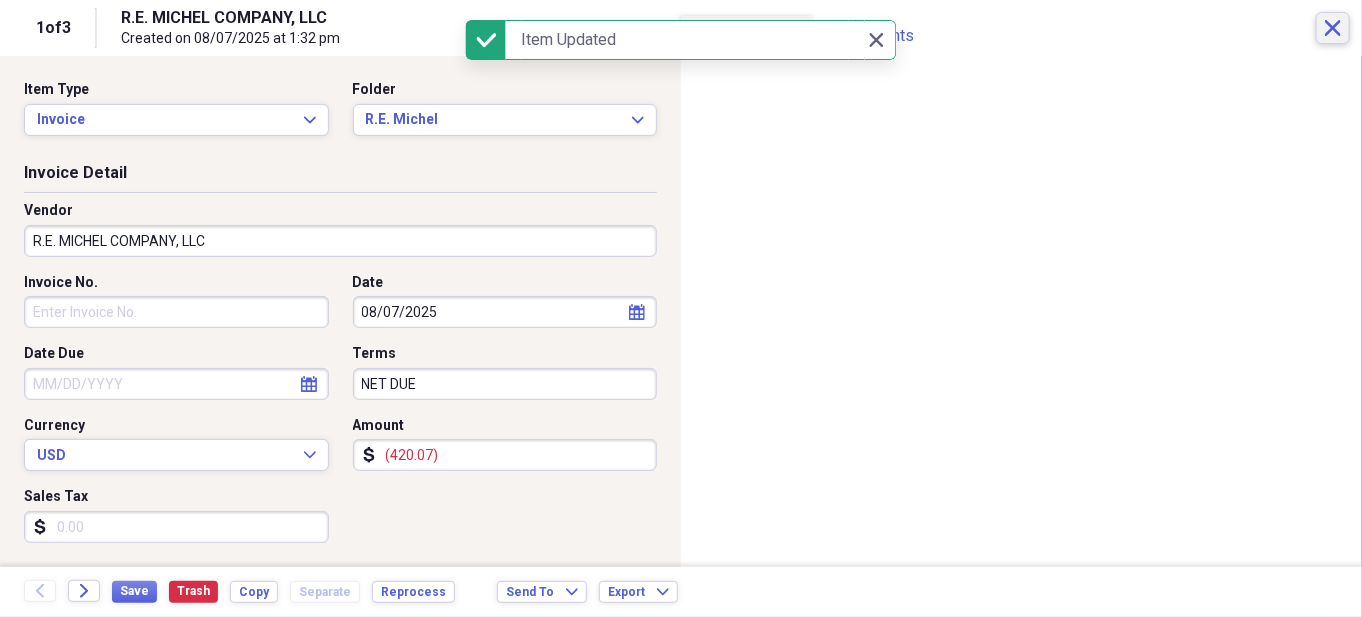 click on "Close" 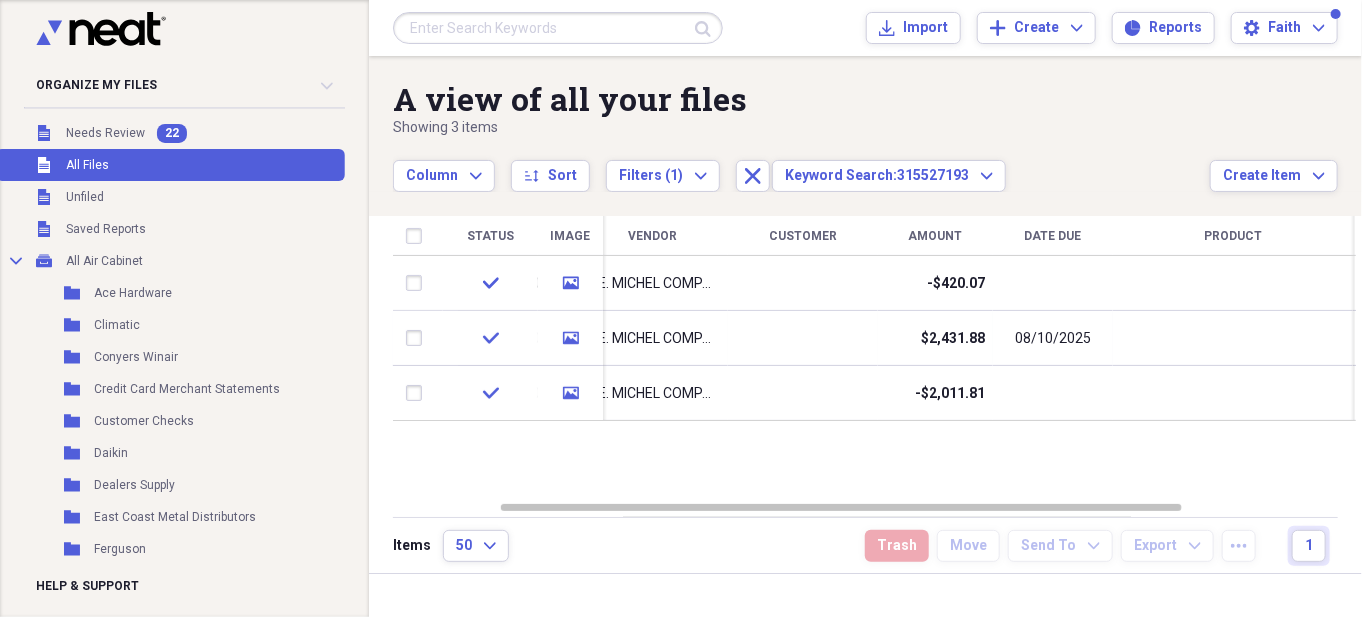 click at bounding box center [558, 28] 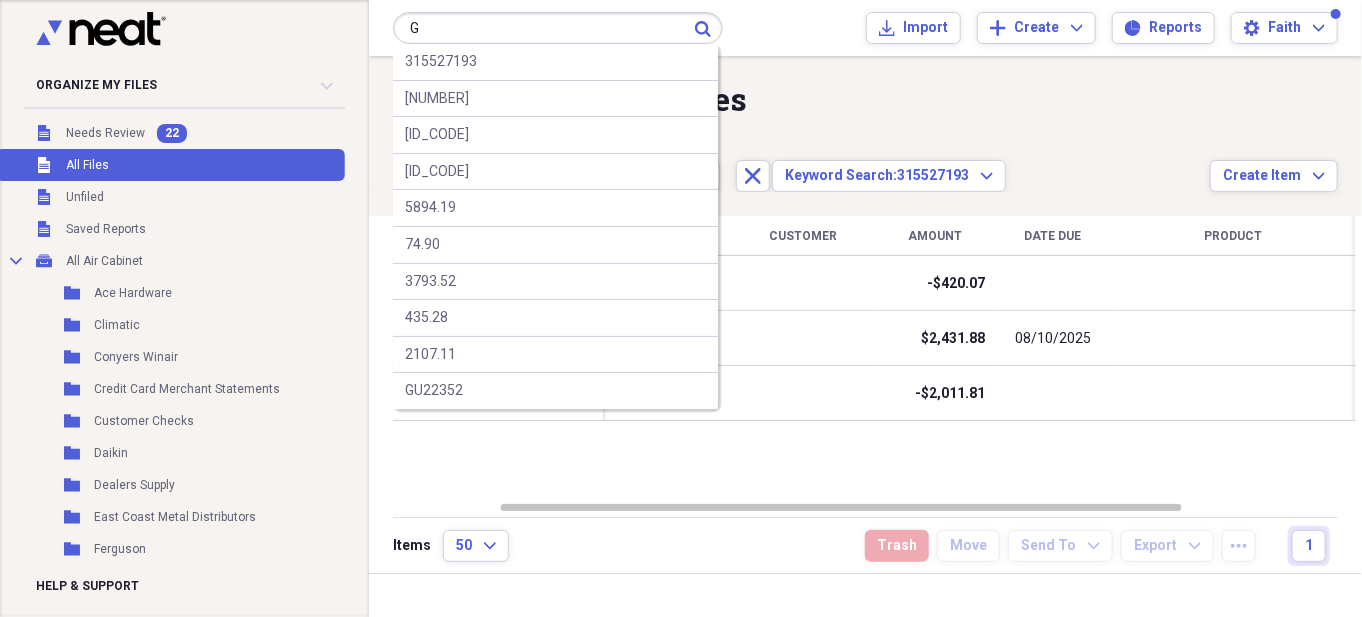 type on "G" 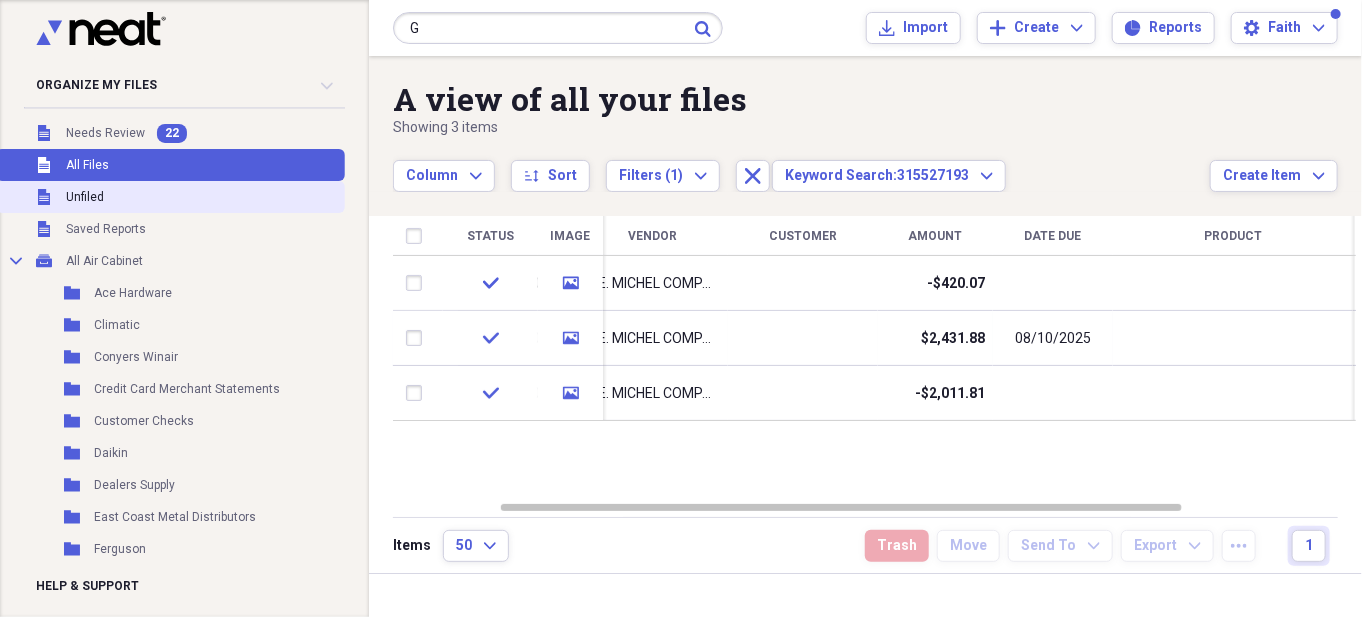 click on "Unfiled Unfiled" at bounding box center (170, 197) 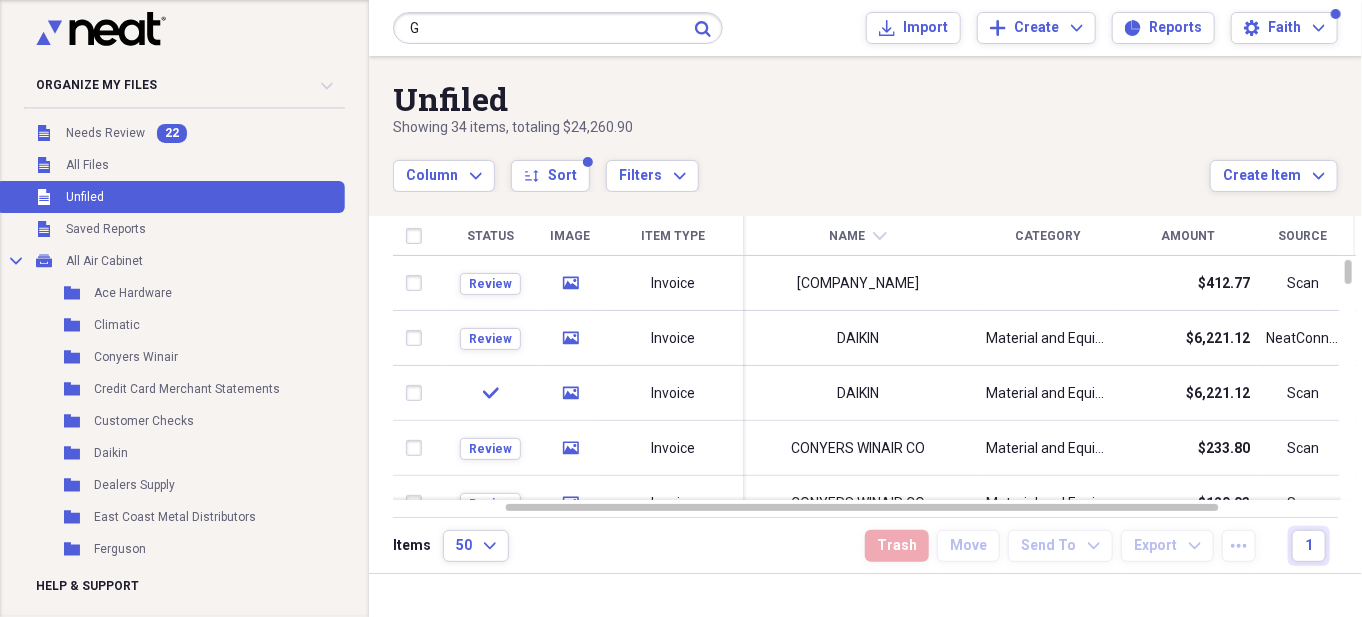 click on "G" at bounding box center [558, 28] 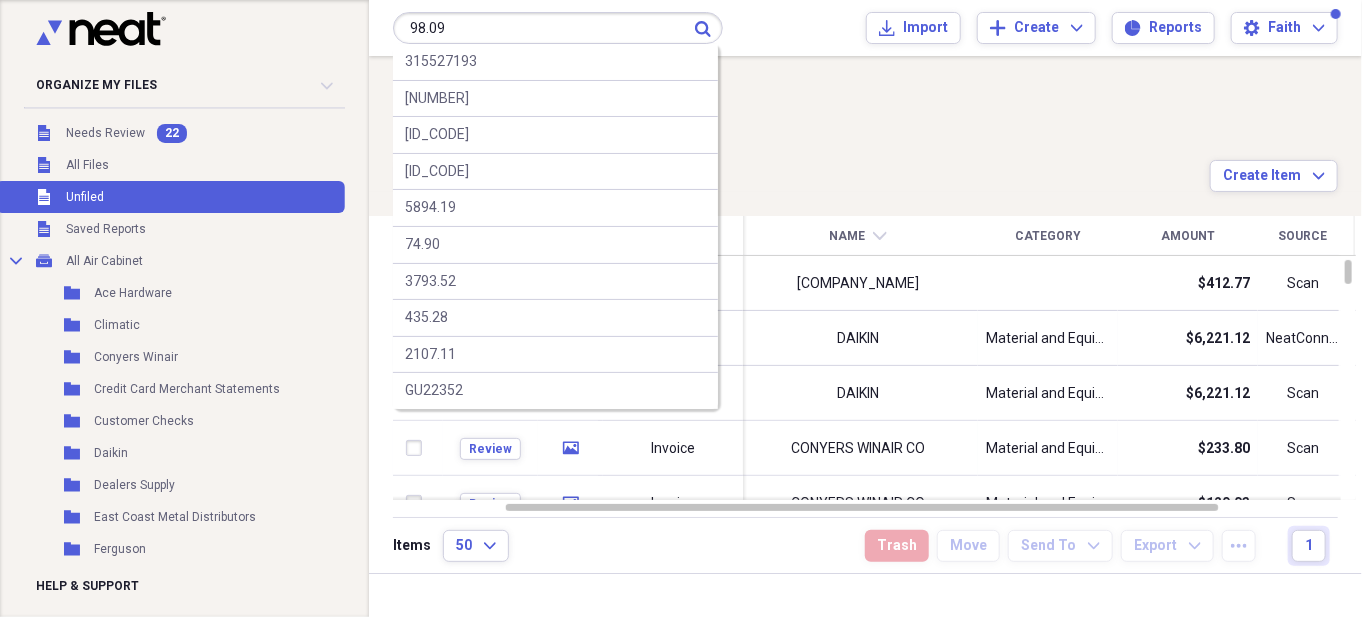 type on "98.09" 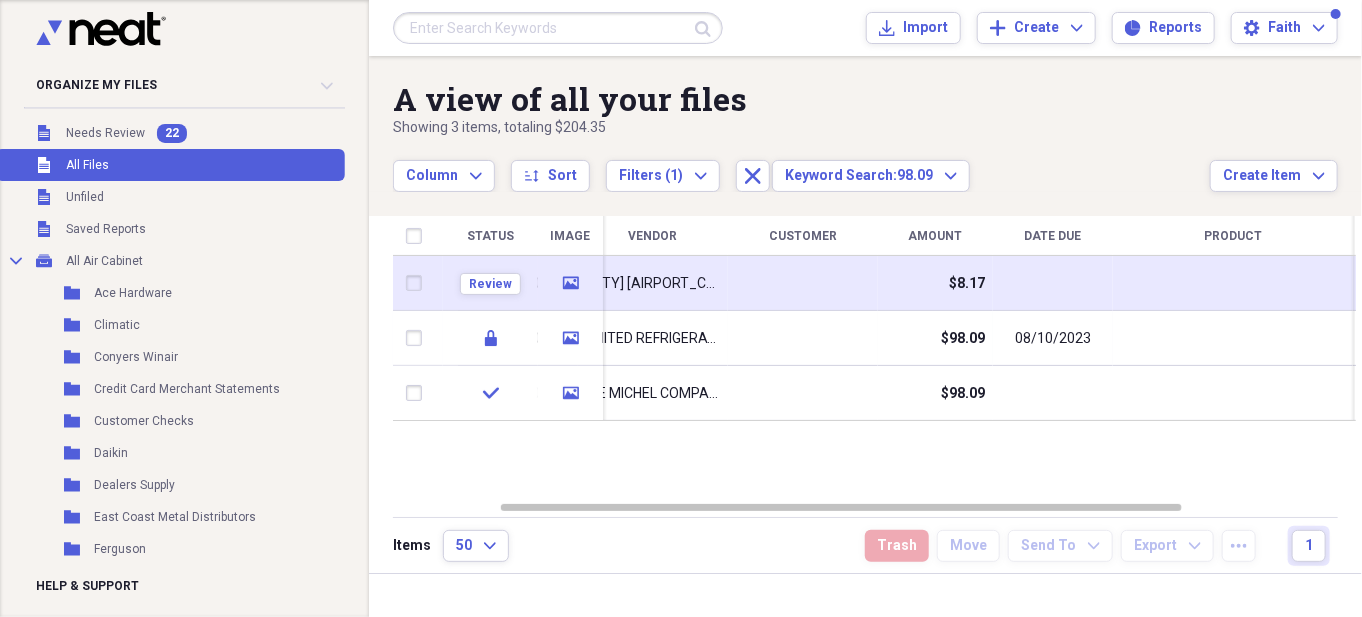 click at bounding box center (803, 283) 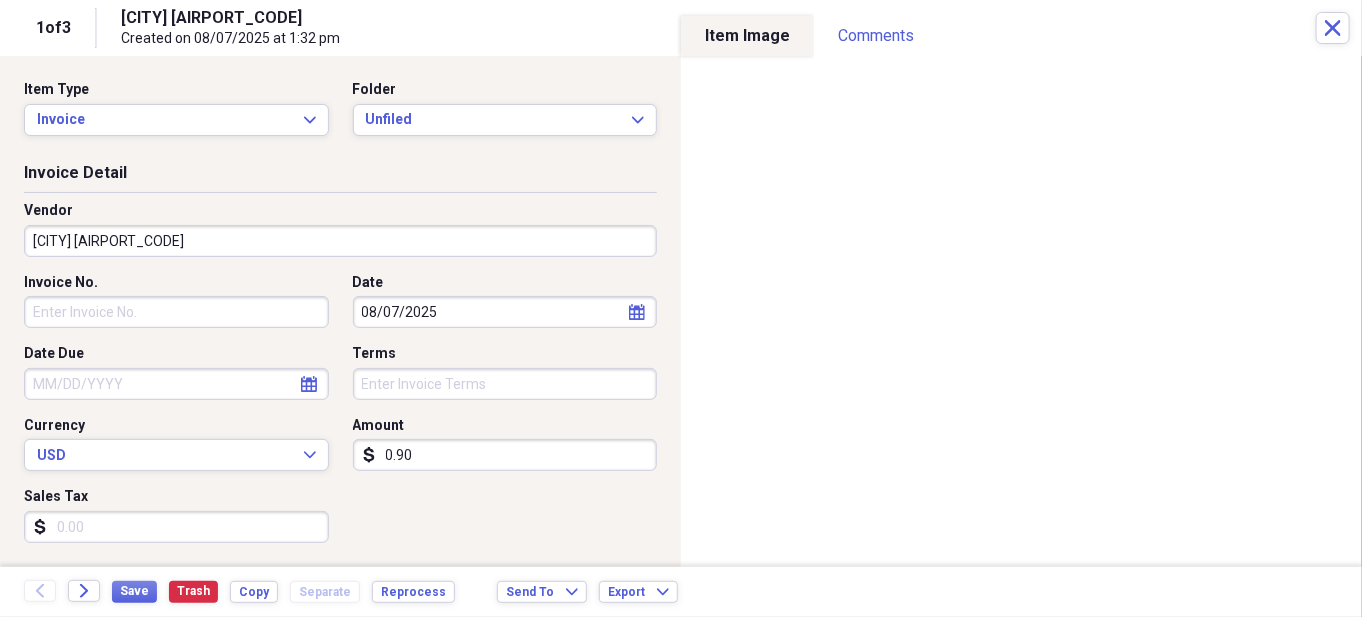 type on "0.09" 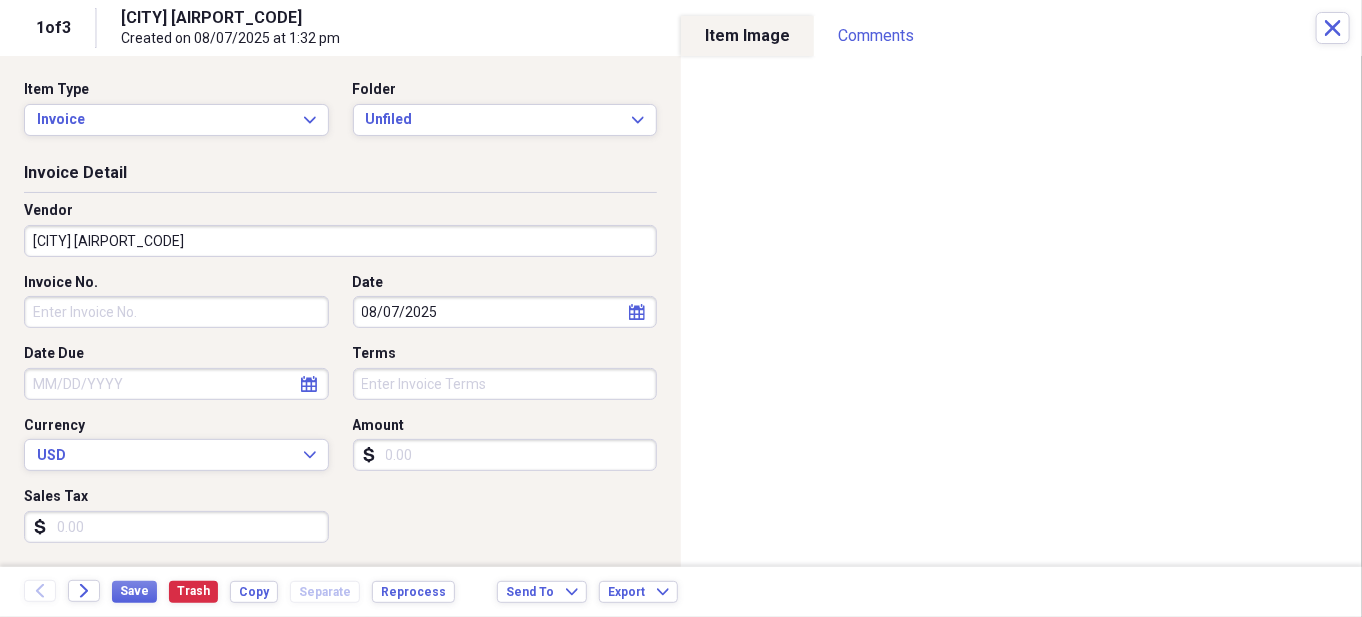 type on "0.08" 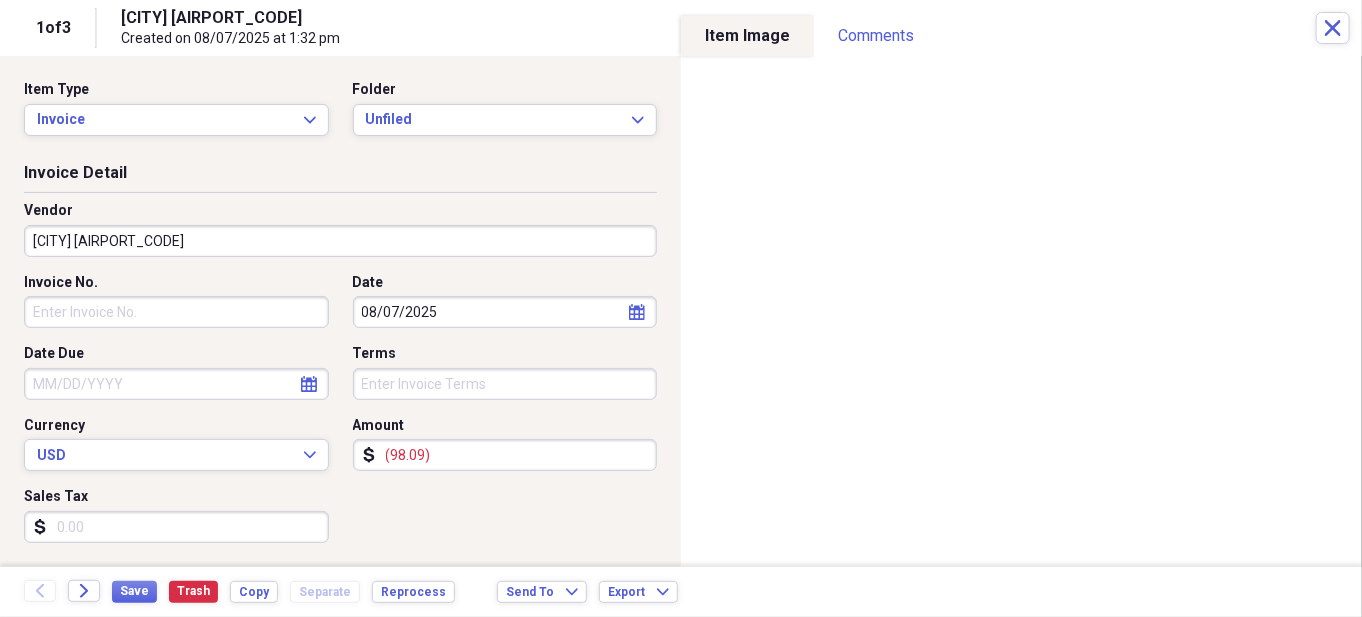 type on "(98.09)" 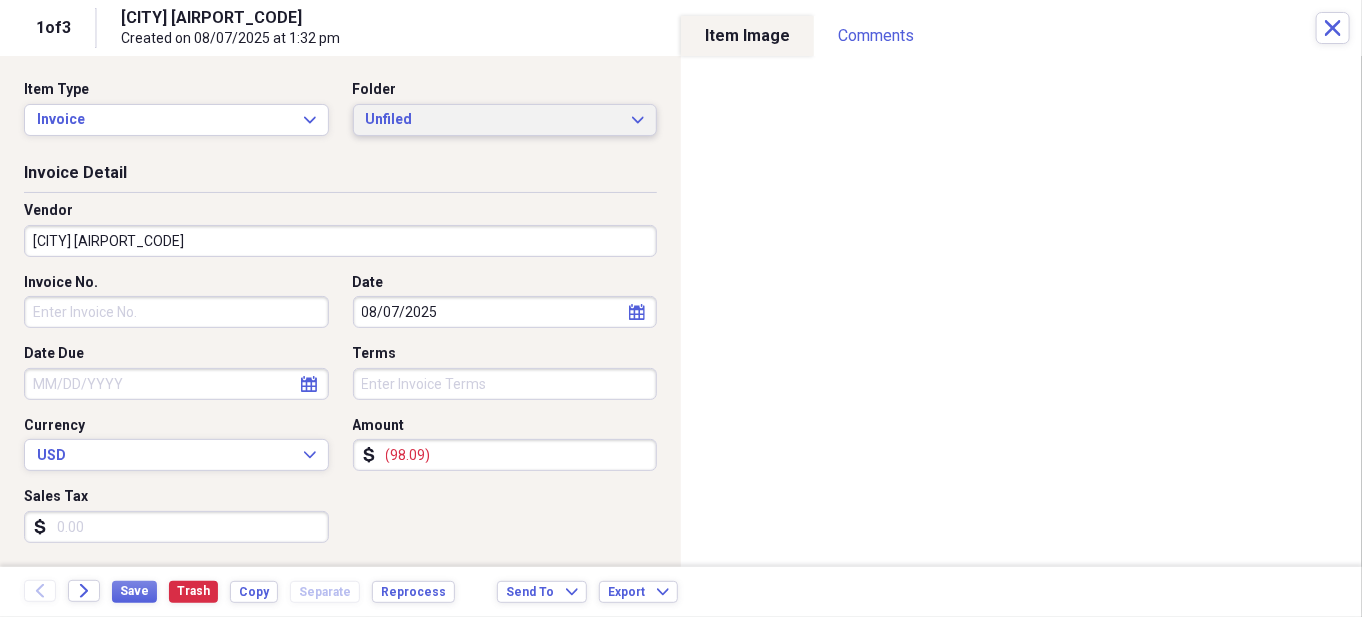 click on "Unfiled Expand" at bounding box center (505, 120) 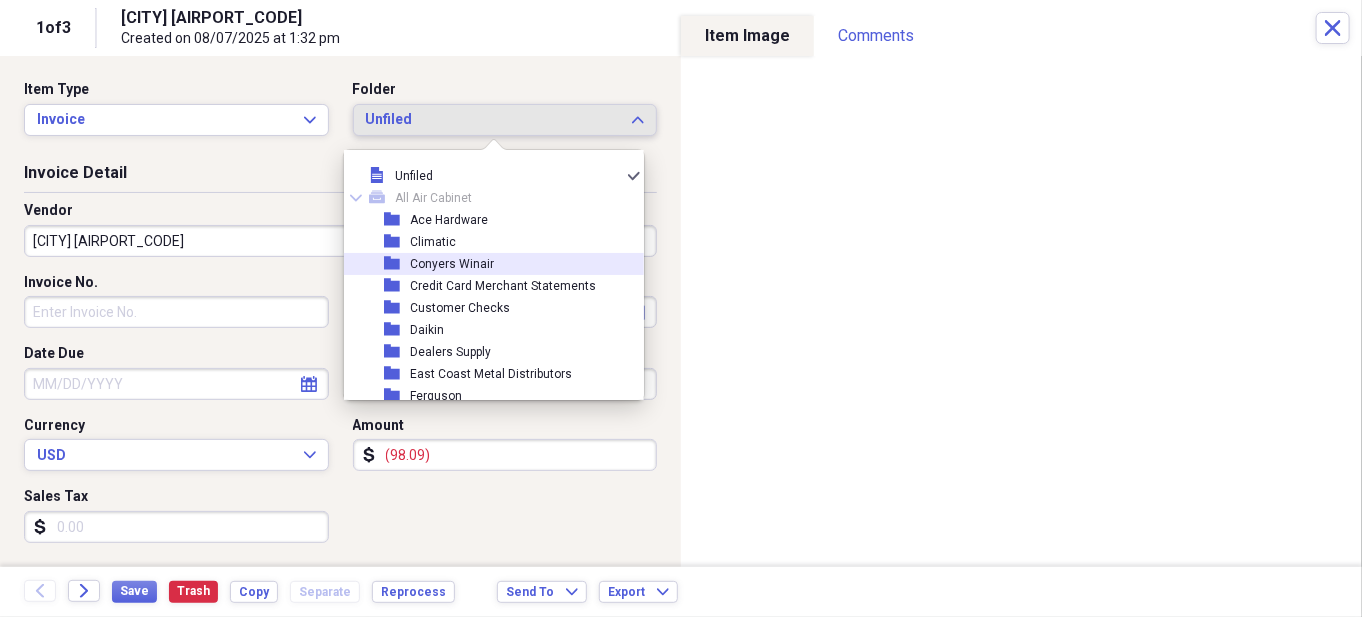 click on "Conyers Winair" at bounding box center (452, 264) 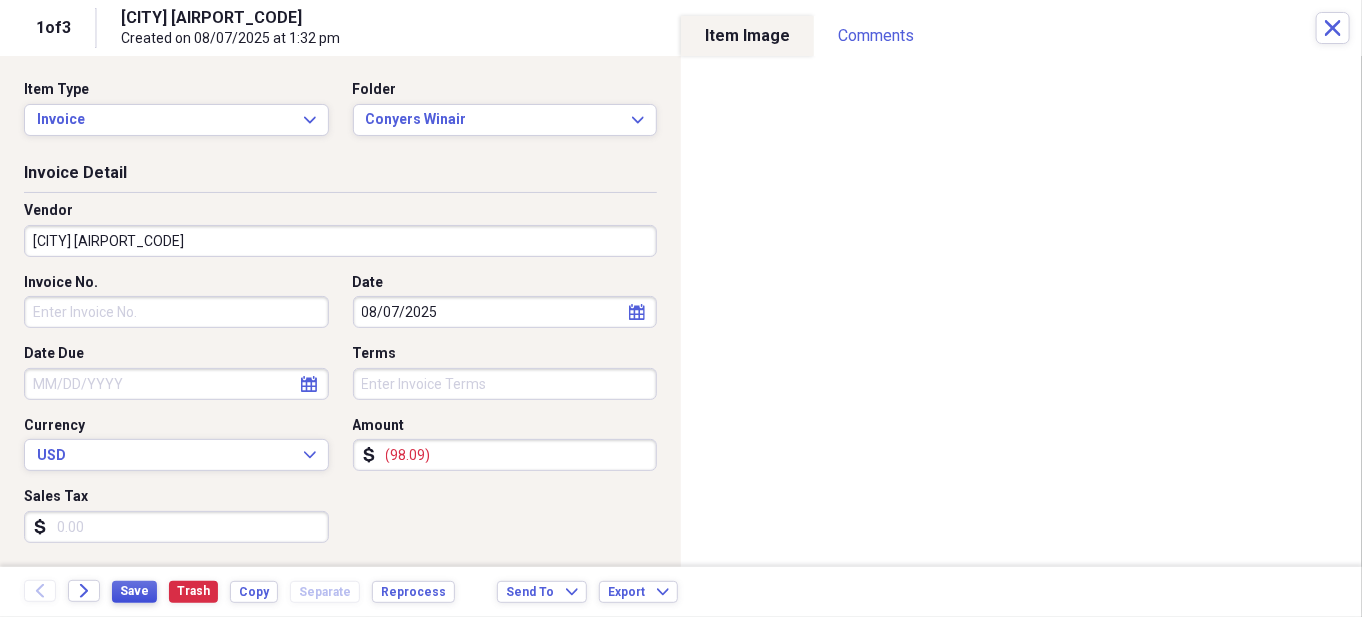 click on "Save" at bounding box center (134, 591) 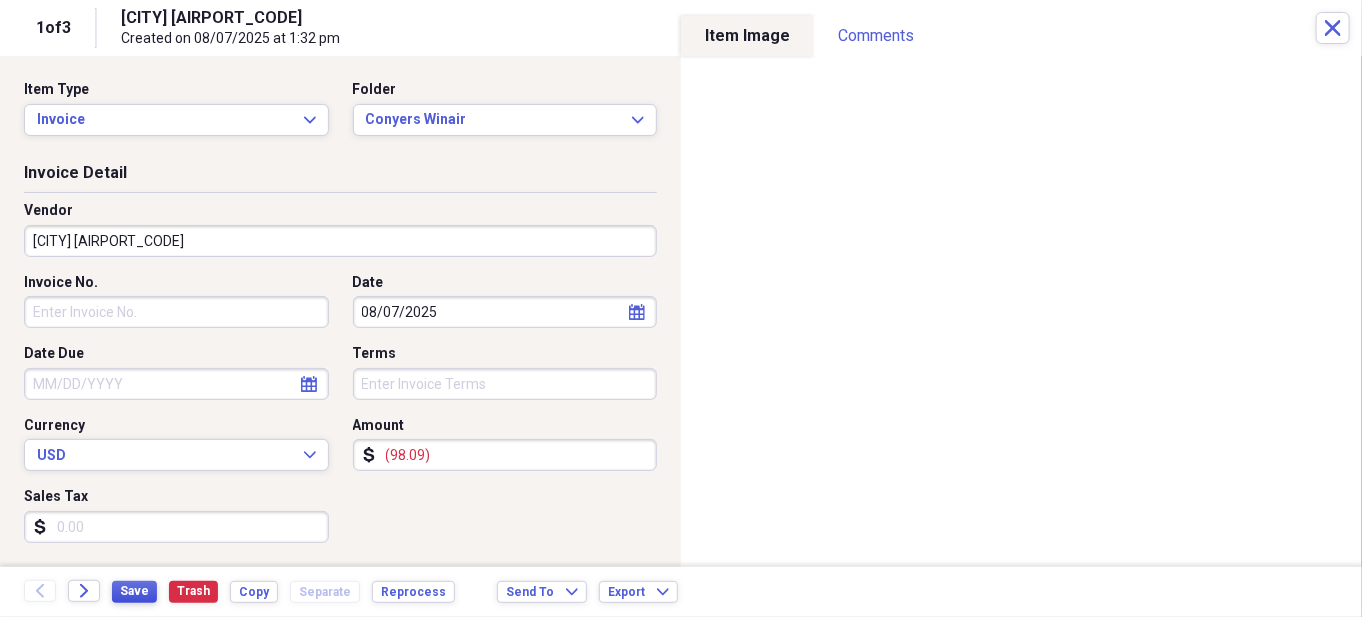 click on "Save" at bounding box center (134, 592) 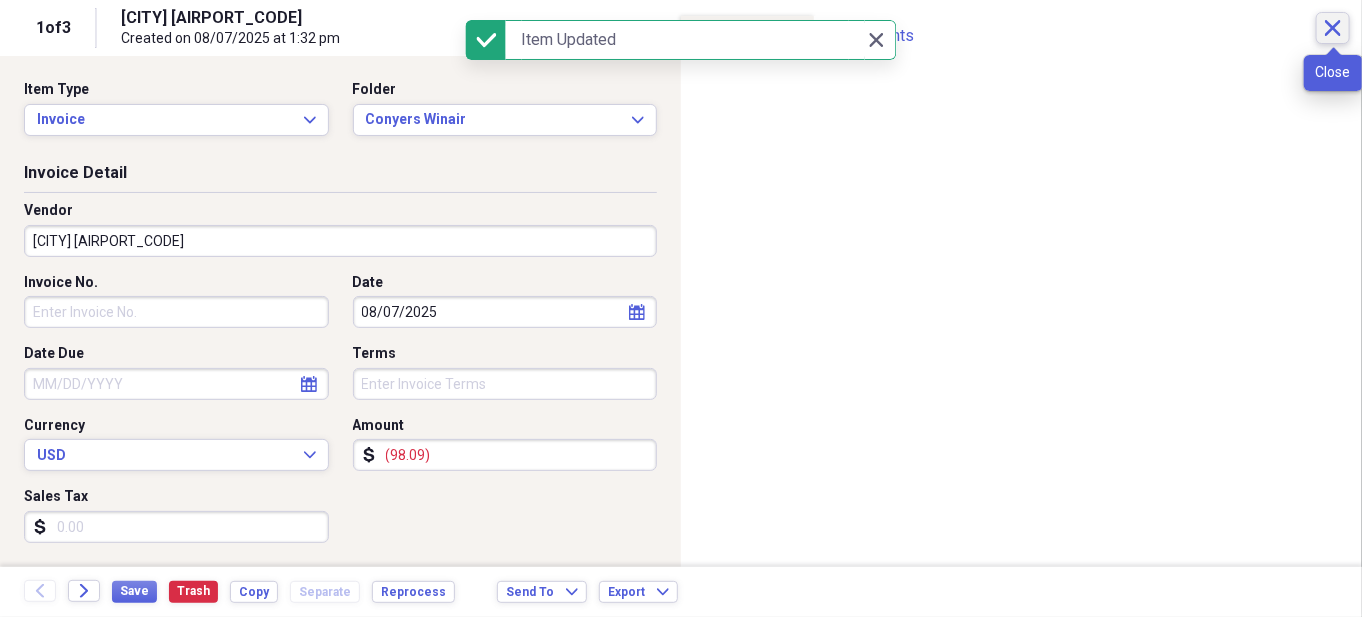 click on "Close" 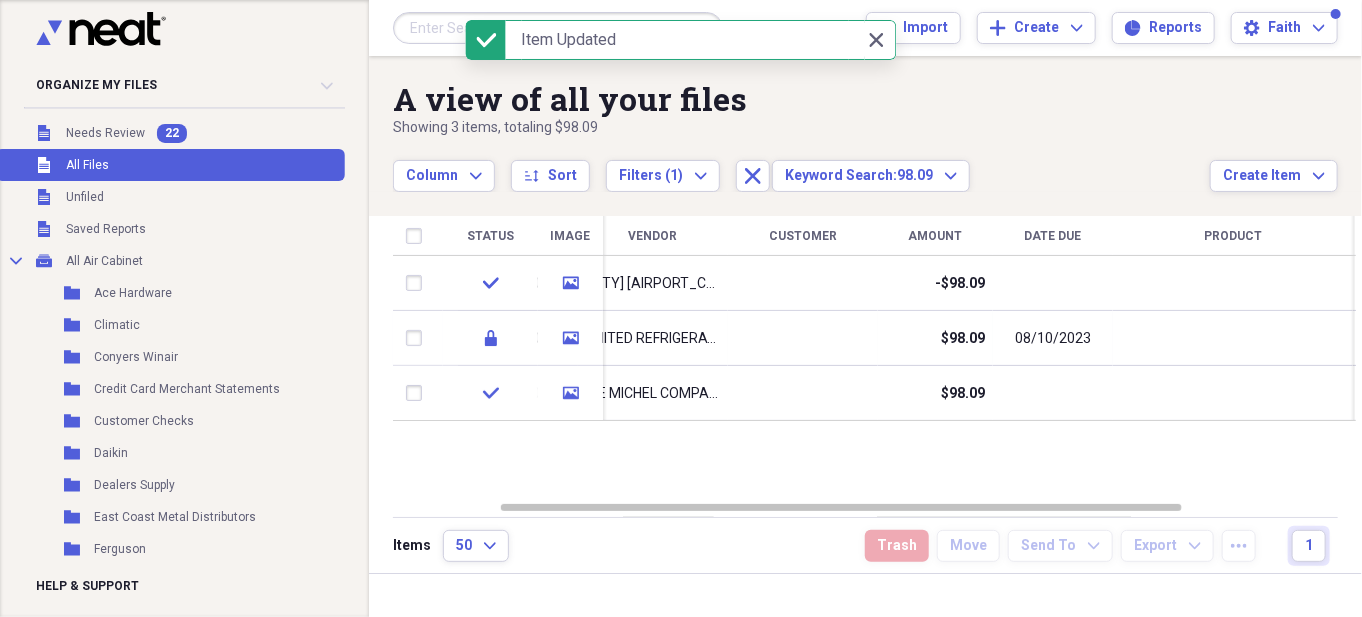 click on "Close Close" at bounding box center (876, 40) 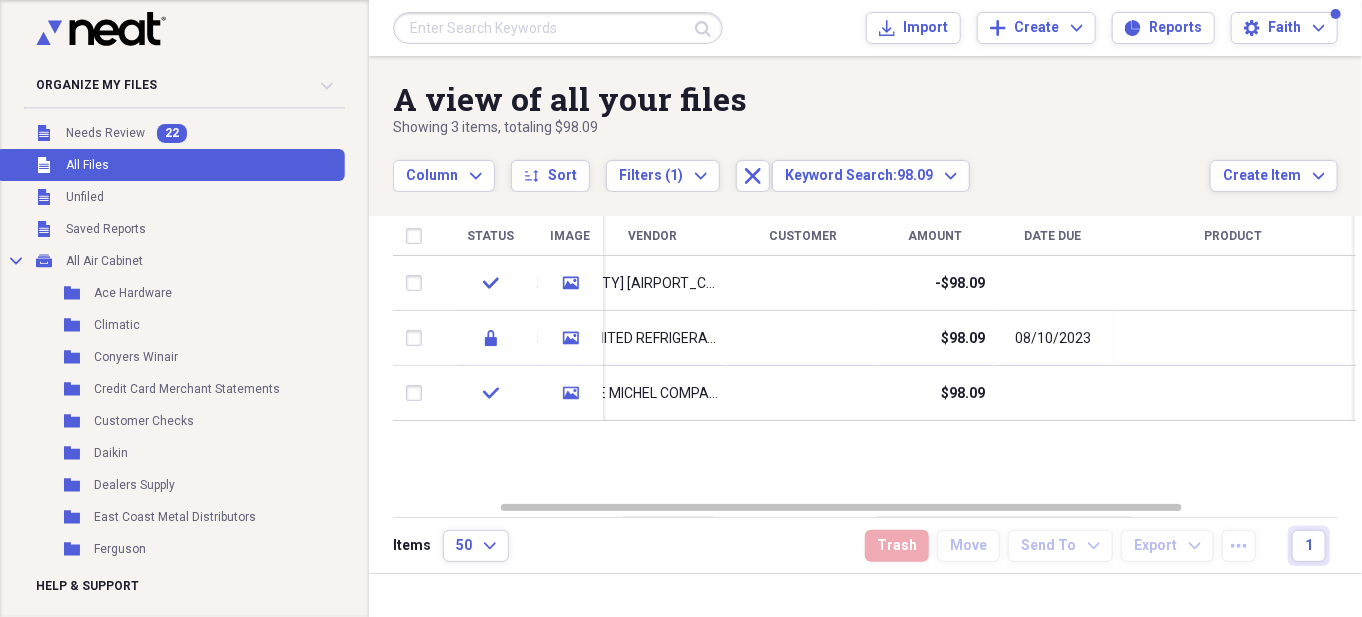 click at bounding box center [558, 28] 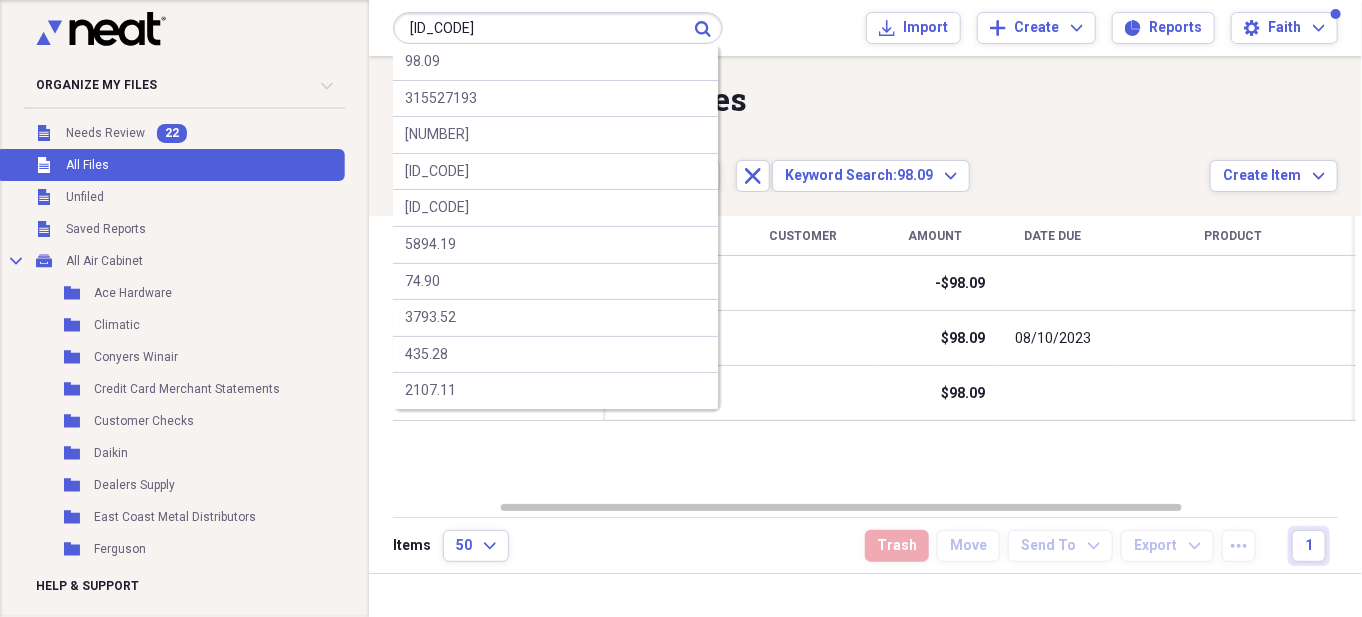 type on "[ID_CODE]" 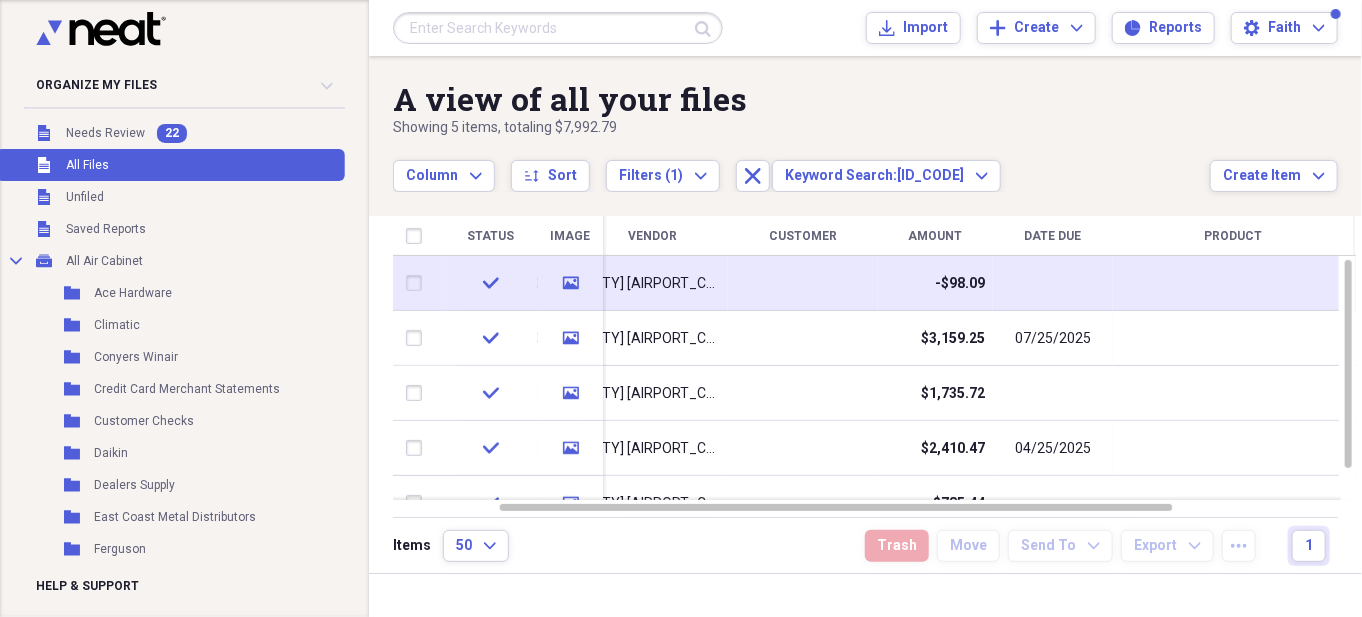click at bounding box center (803, 283) 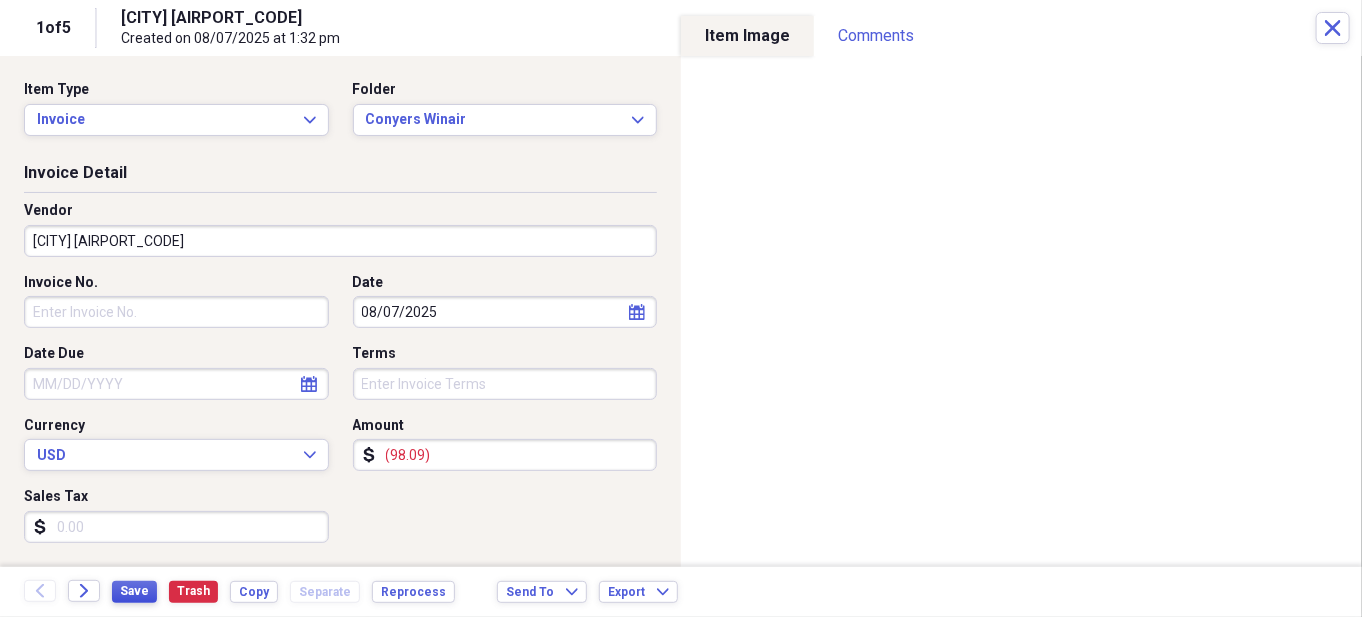 click on "Save" at bounding box center [134, 591] 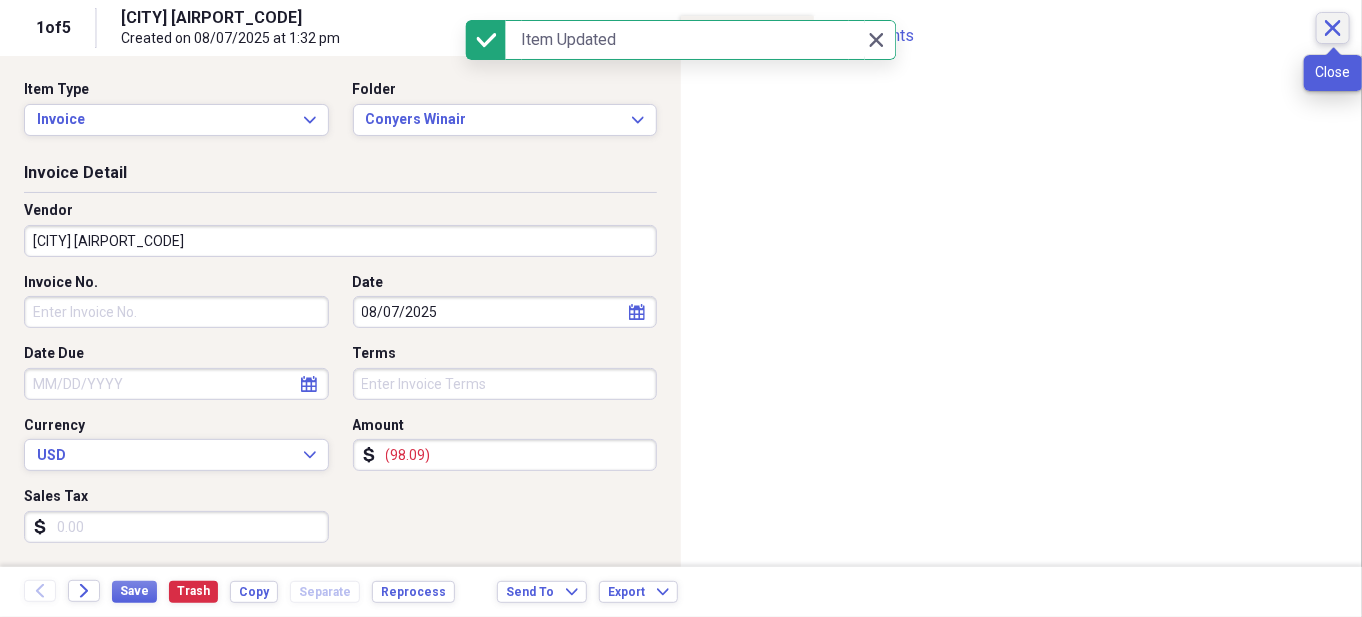 click on "Close" at bounding box center (1333, 28) 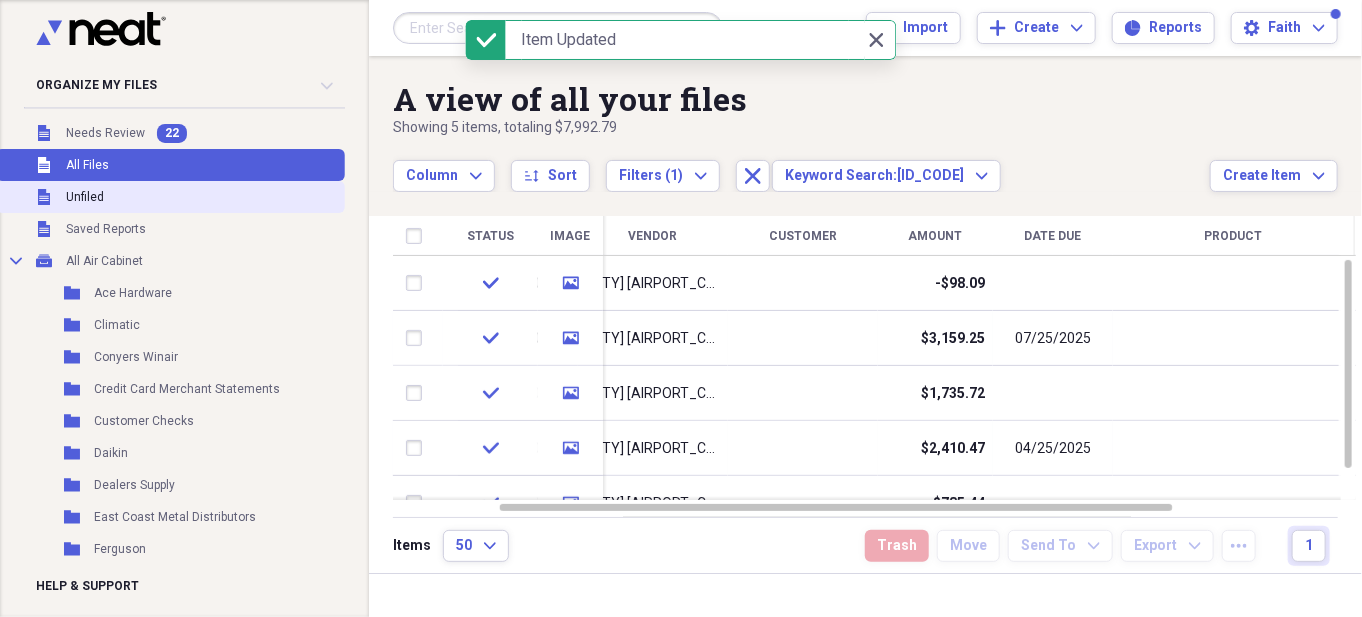 click on "Unfiled Unfiled" at bounding box center (170, 197) 